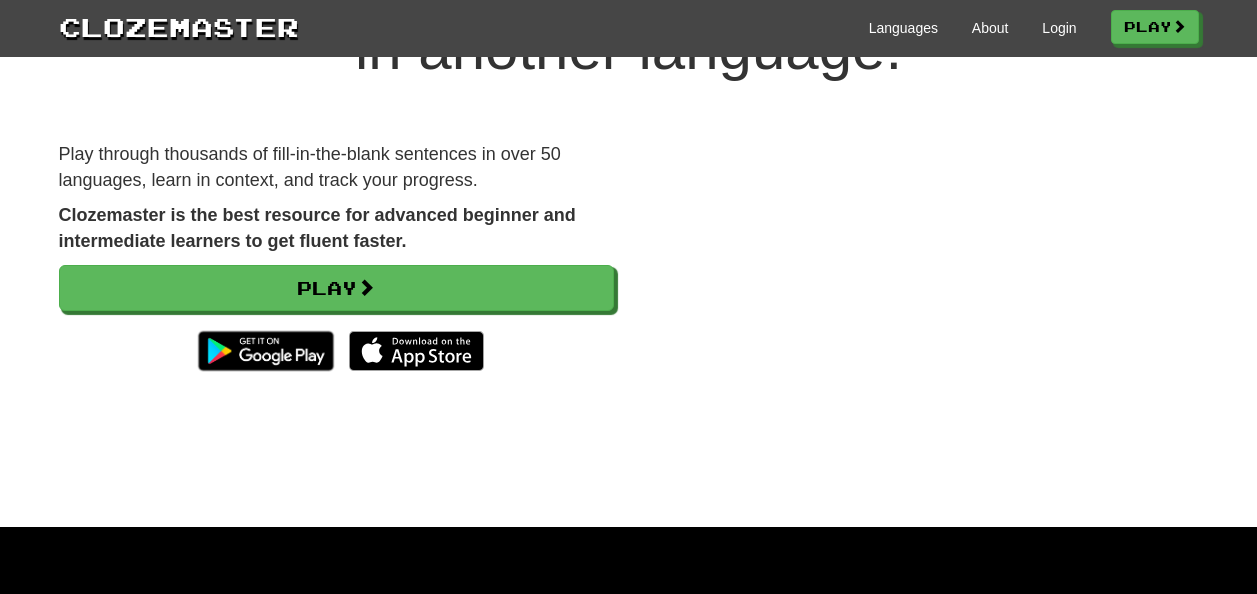 scroll, scrollTop: 160, scrollLeft: 0, axis: vertical 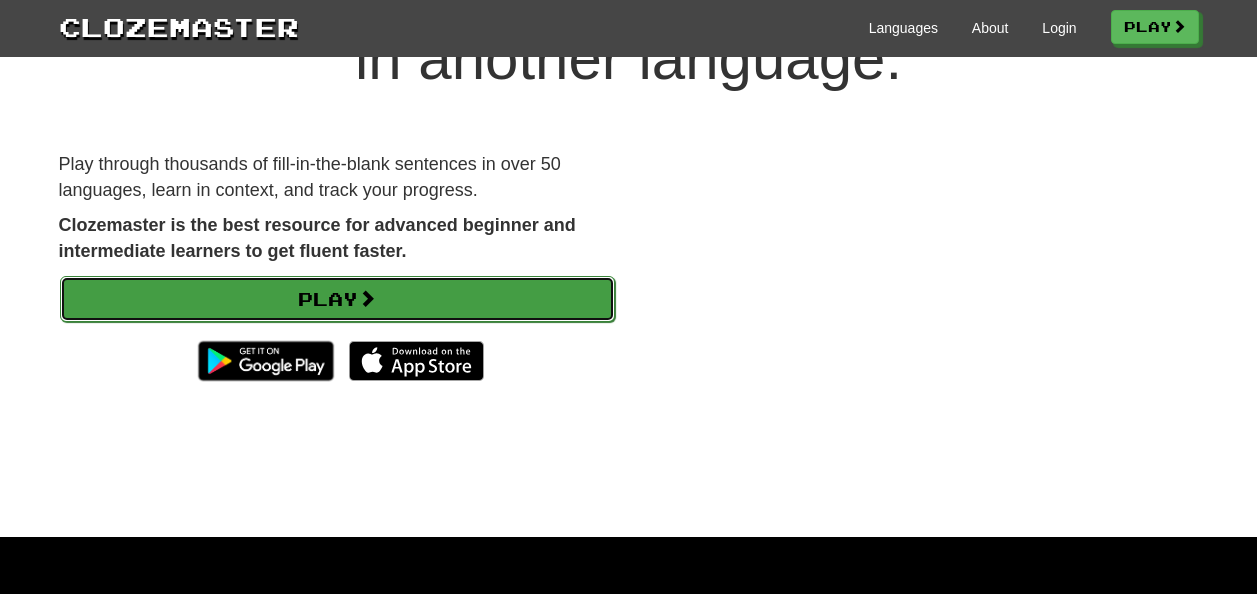 click on "Play" at bounding box center (337, 299) 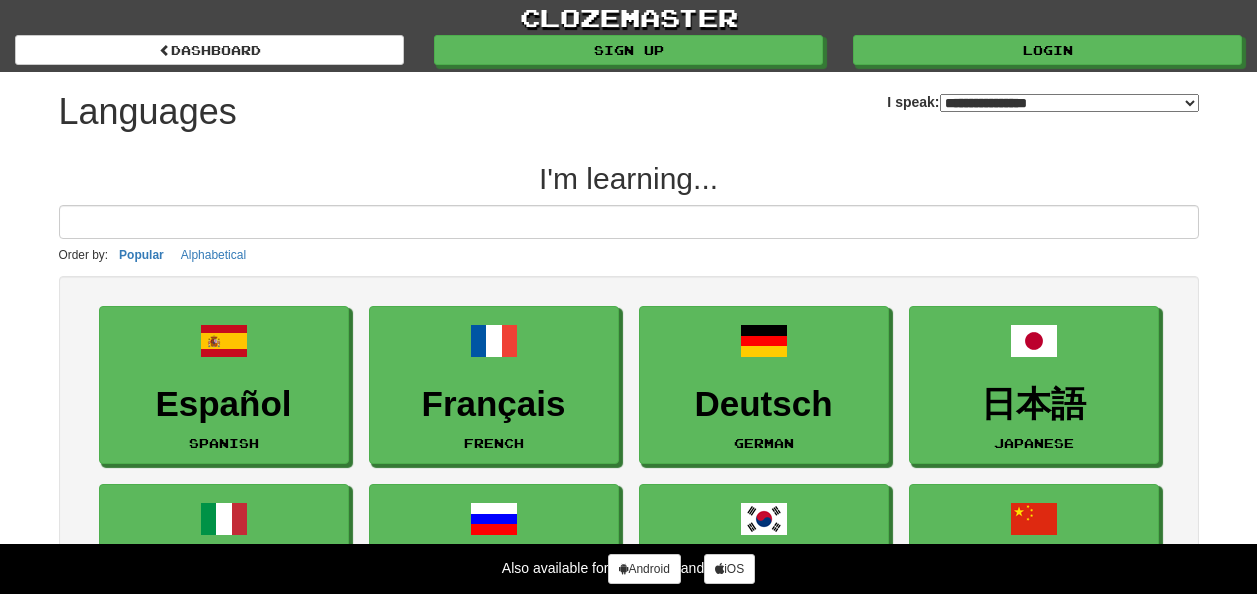 select on "*******" 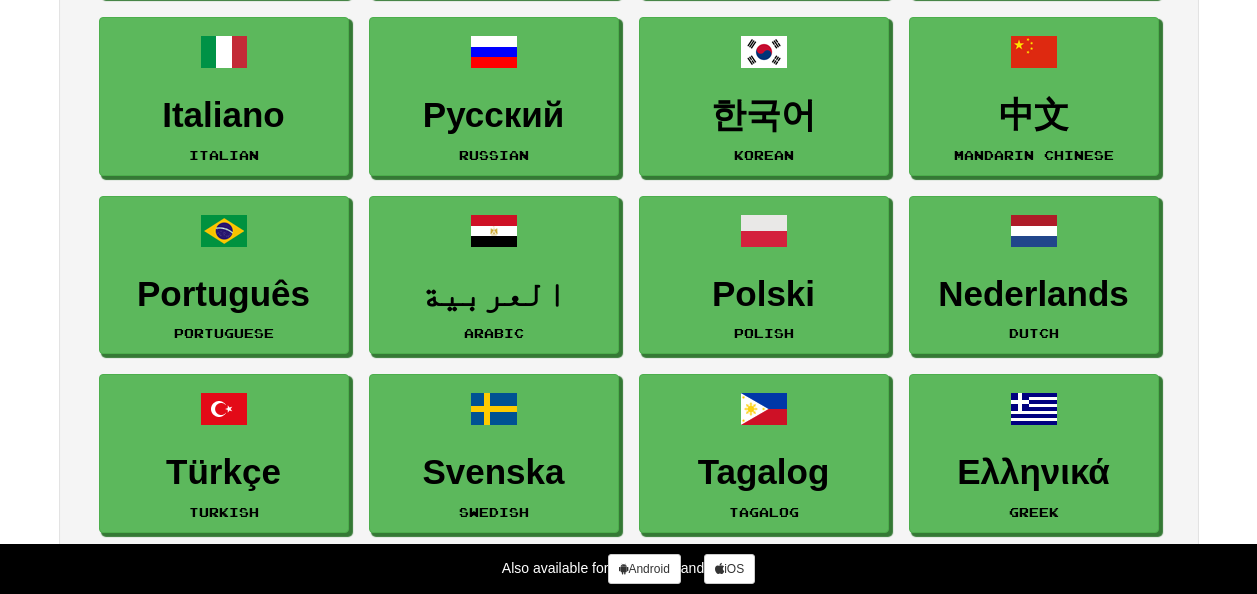 scroll, scrollTop: 0, scrollLeft: 0, axis: both 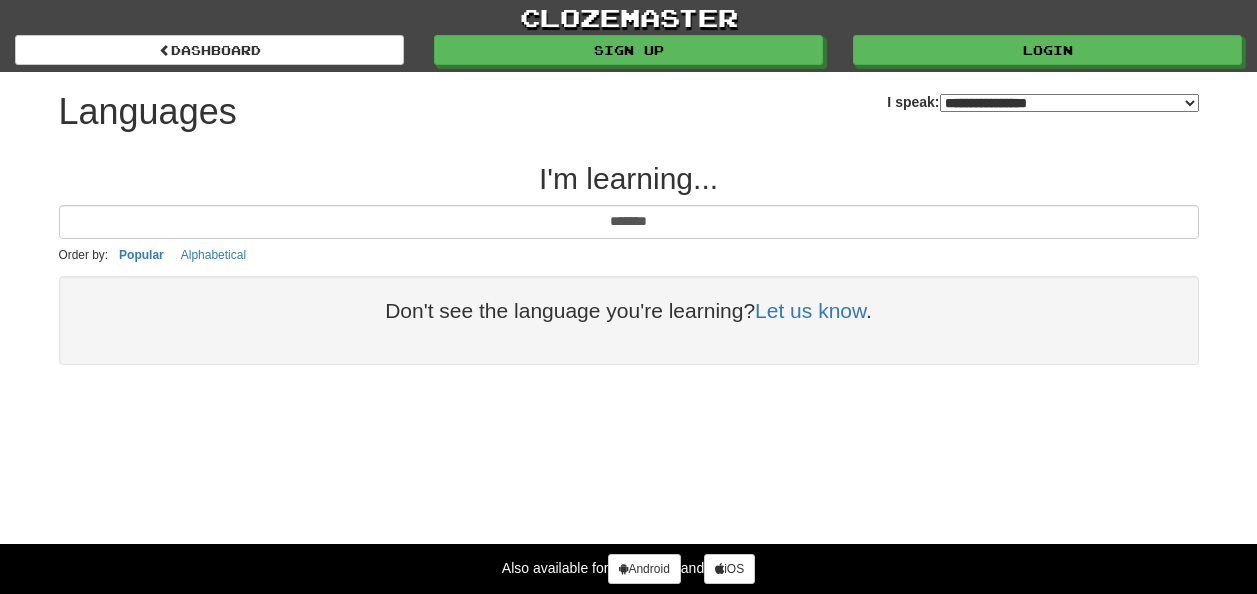 type on "*******" 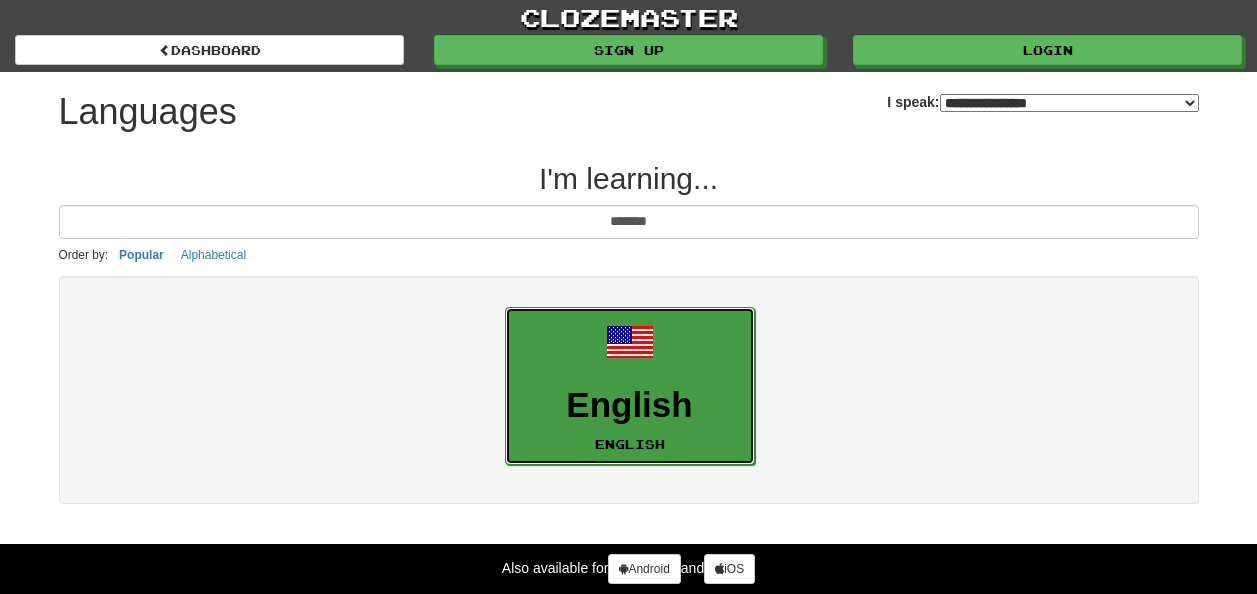 click on "English English" at bounding box center [630, 386] 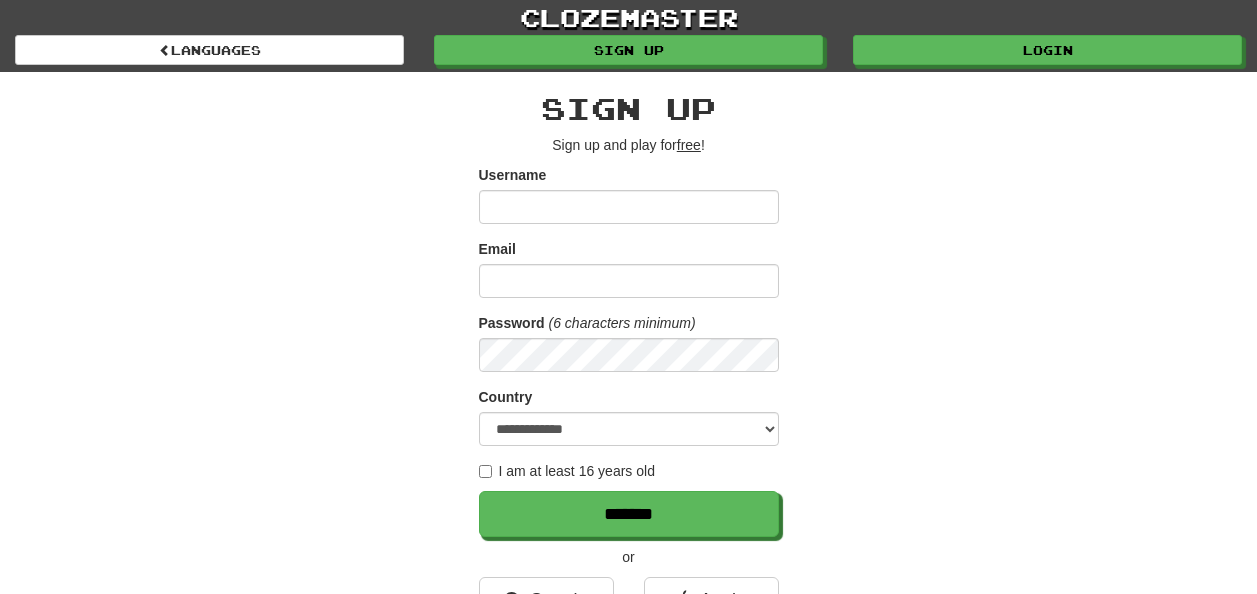 scroll, scrollTop: 0, scrollLeft: 0, axis: both 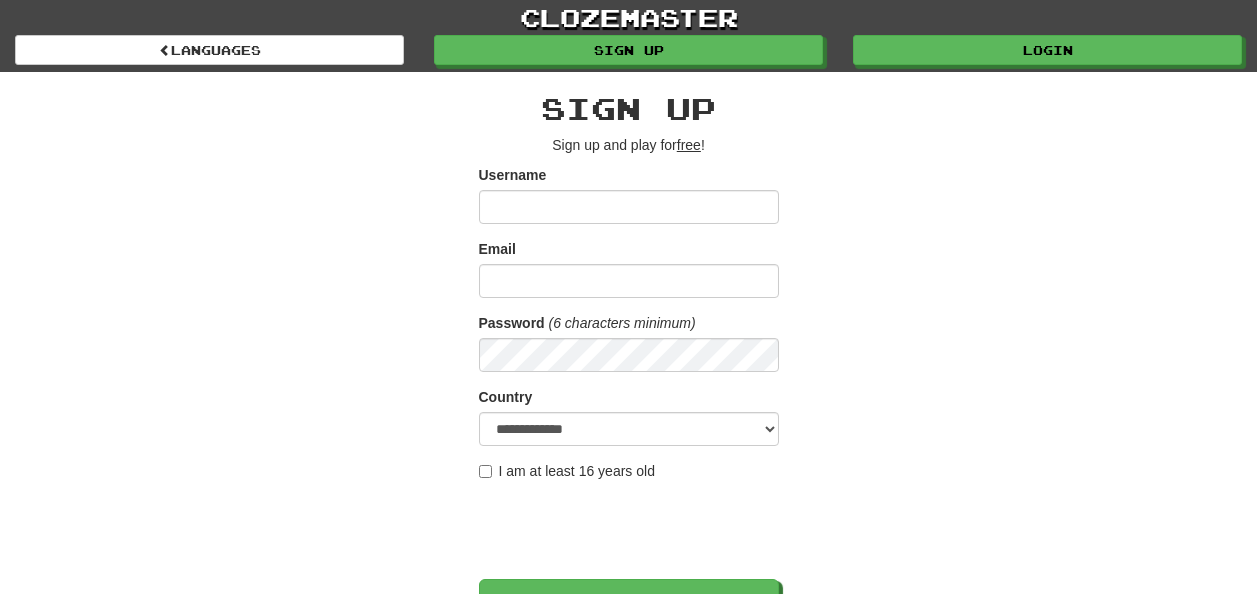click on "Username" at bounding box center (629, 207) 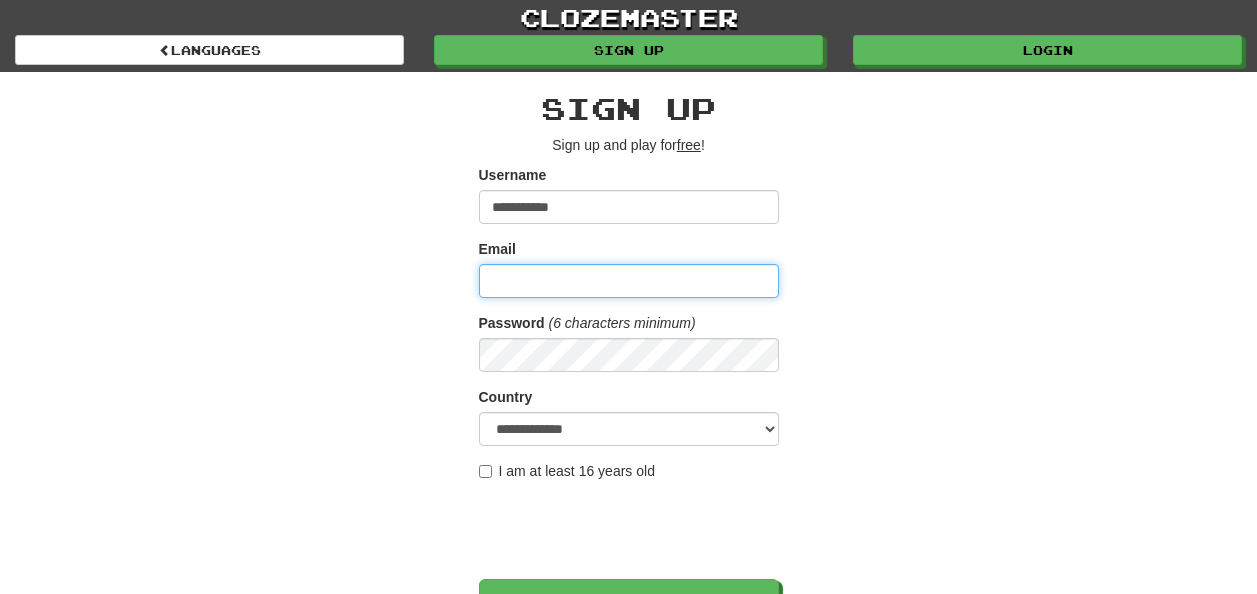 type on "**********" 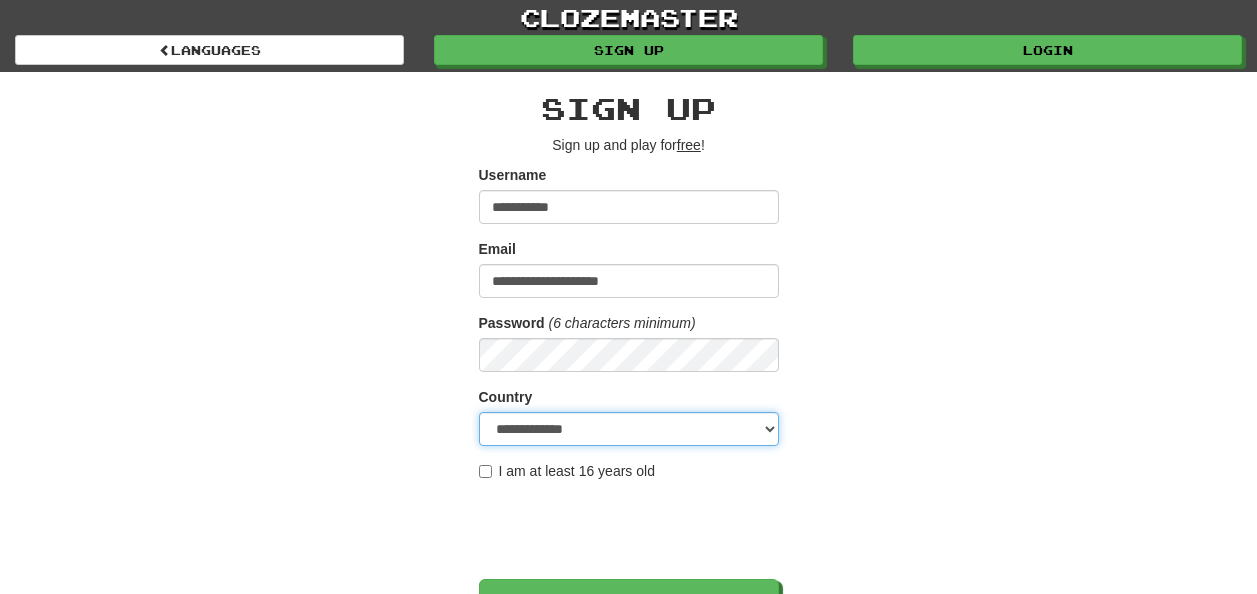 drag, startPoint x: 568, startPoint y: 423, endPoint x: 550, endPoint y: 430, distance: 19.313208 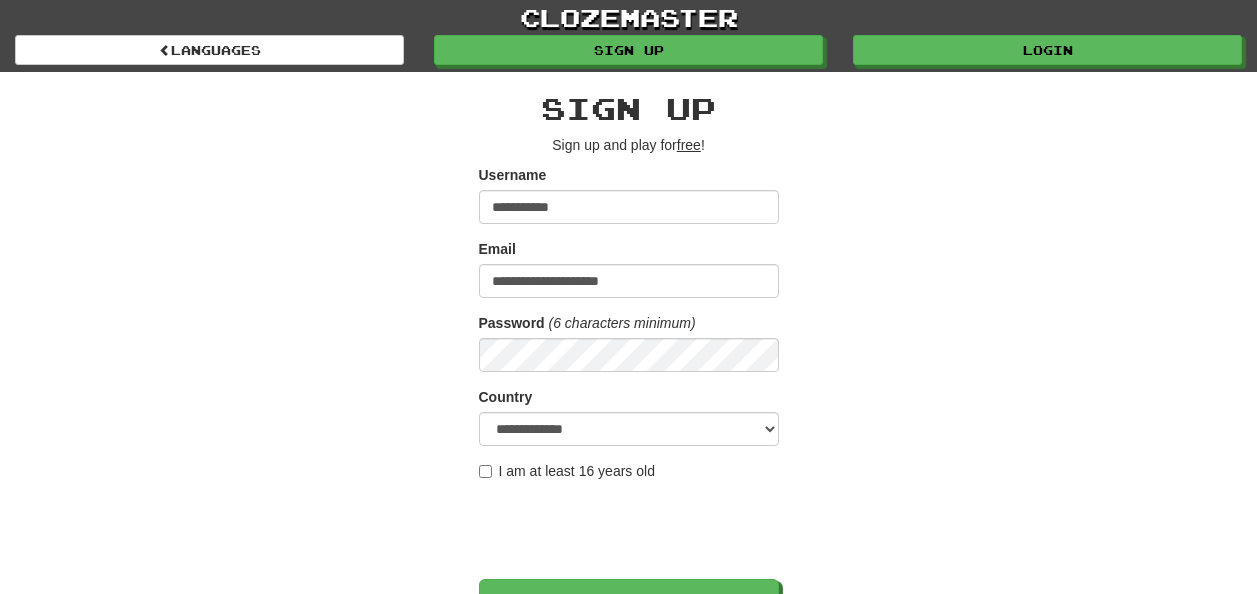 click on "I am at least 16 years old" at bounding box center (567, 471) 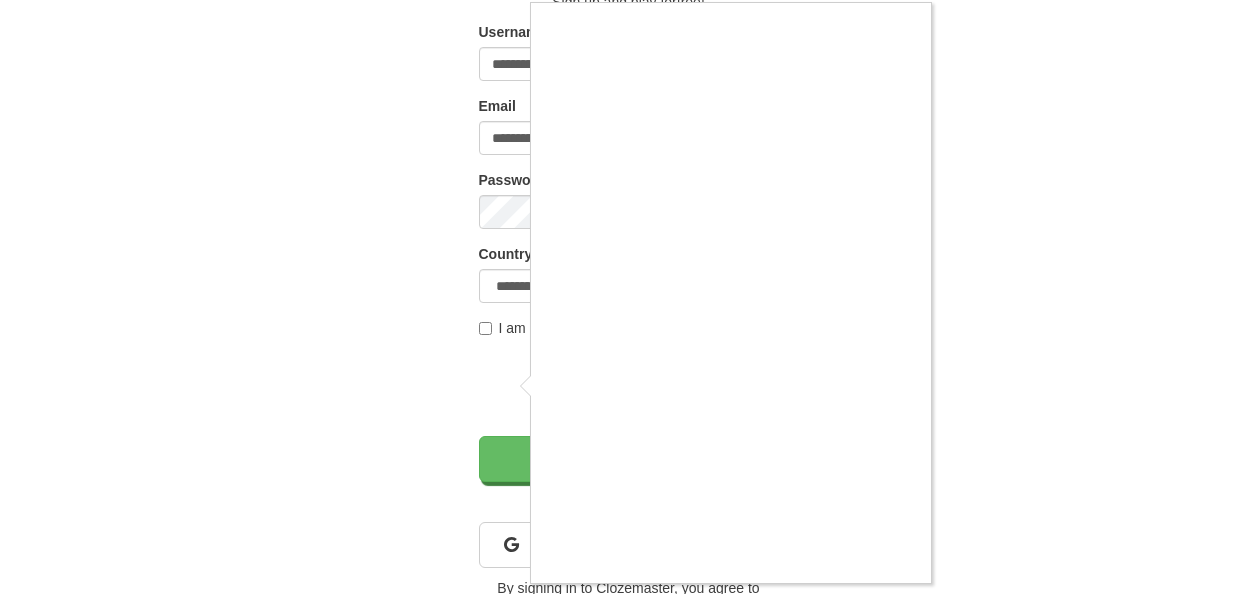 scroll, scrollTop: 141, scrollLeft: 0, axis: vertical 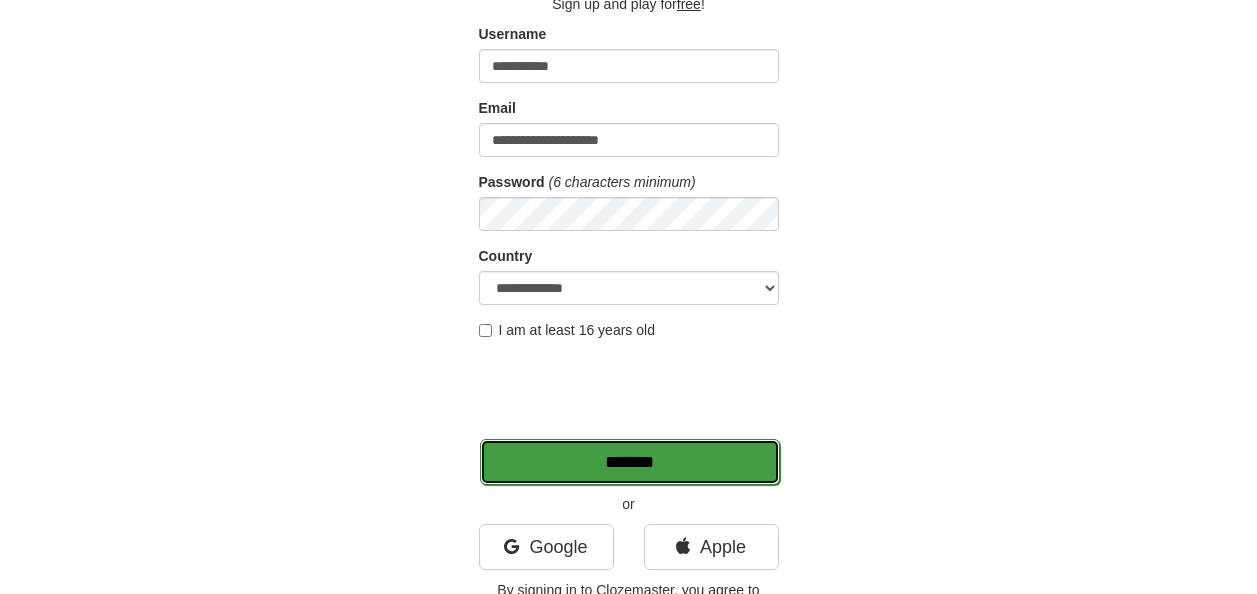 click on "*******" at bounding box center [630, 462] 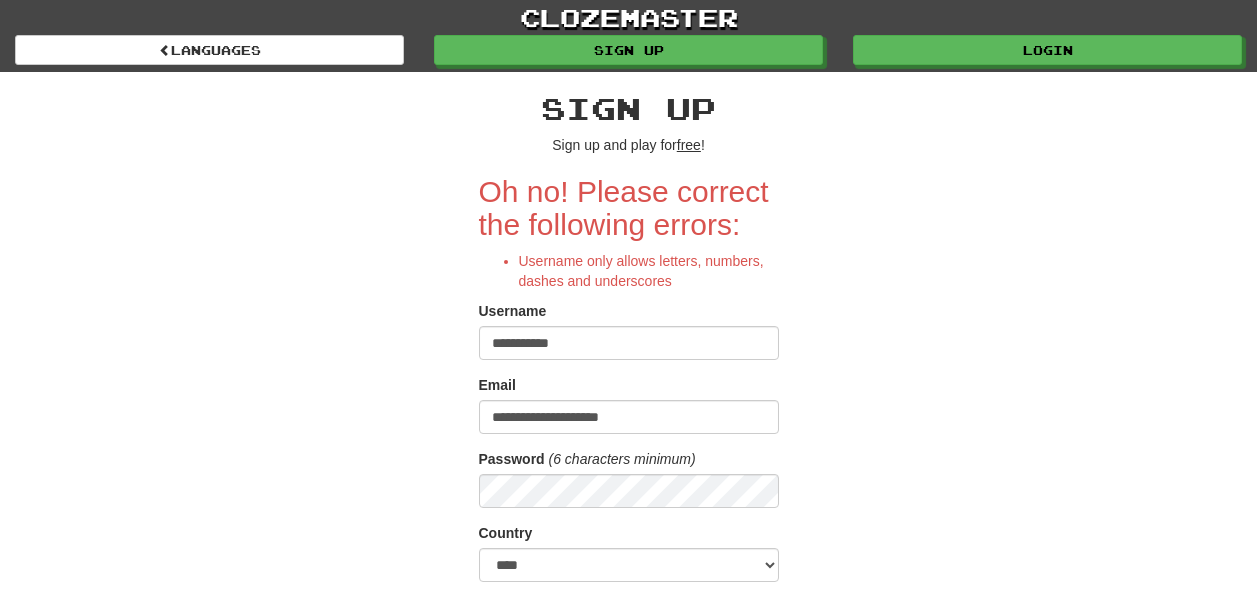 scroll, scrollTop: 0, scrollLeft: 0, axis: both 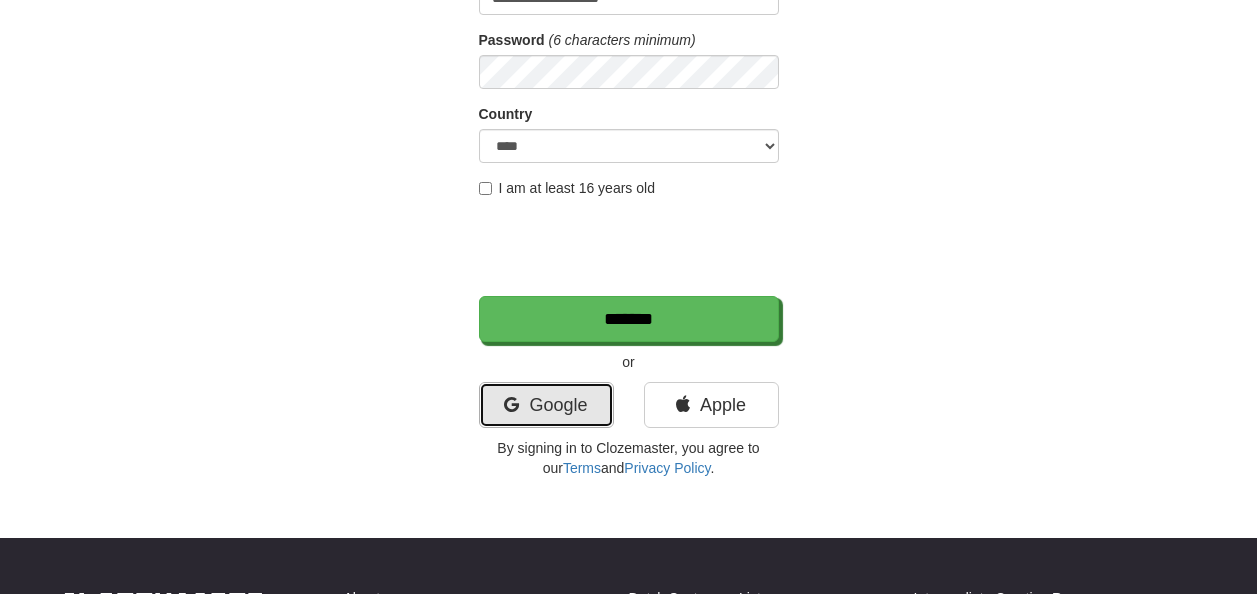 click on "Google" at bounding box center [546, 405] 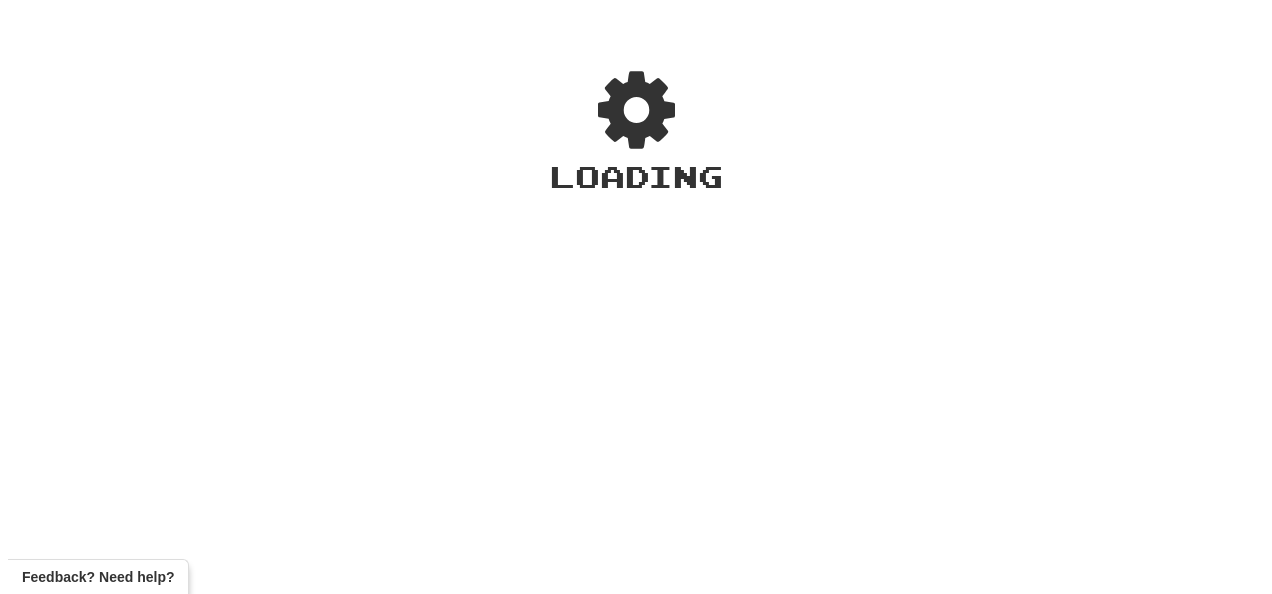 scroll, scrollTop: 0, scrollLeft: 0, axis: both 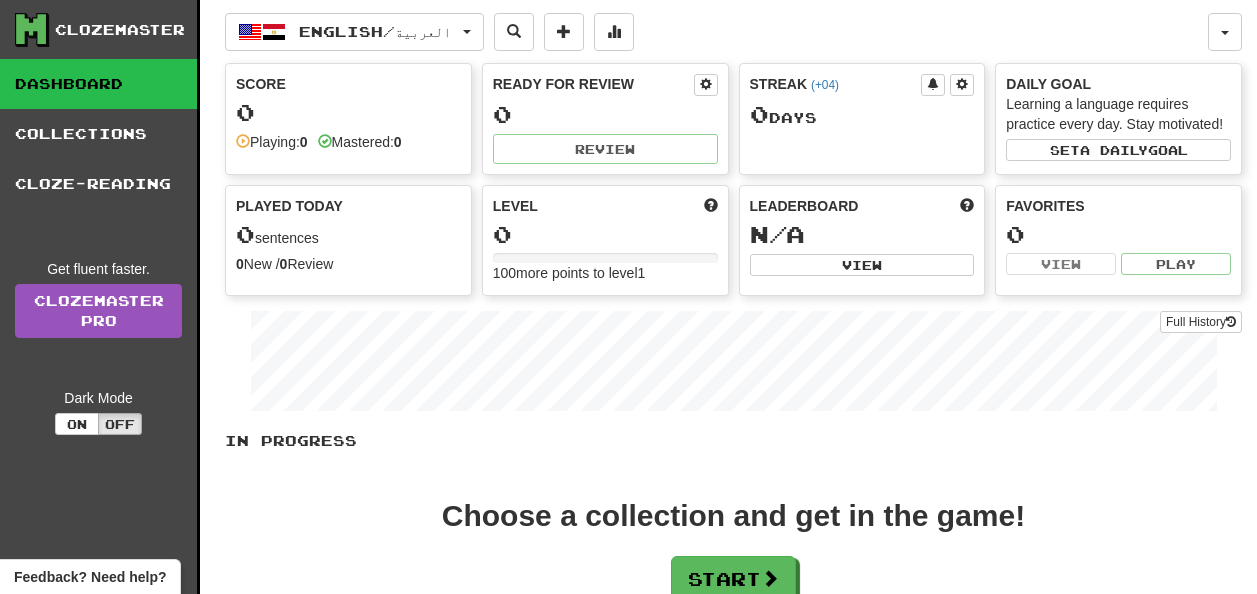 click on "Score" at bounding box center [348, 84] 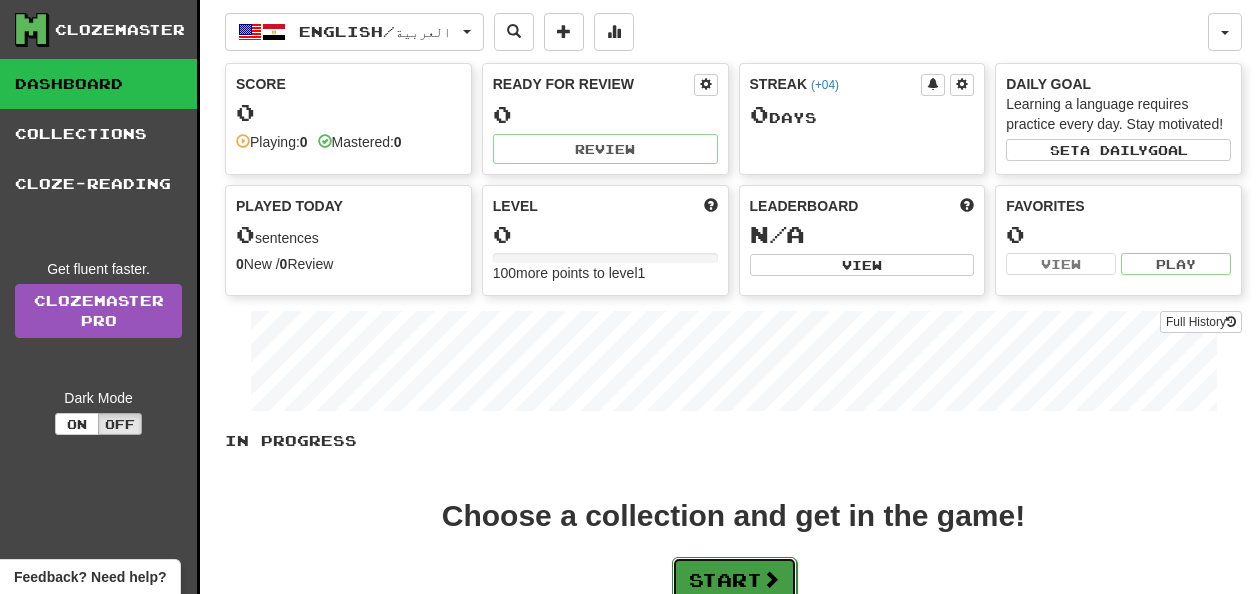 click on "Start" at bounding box center (734, 580) 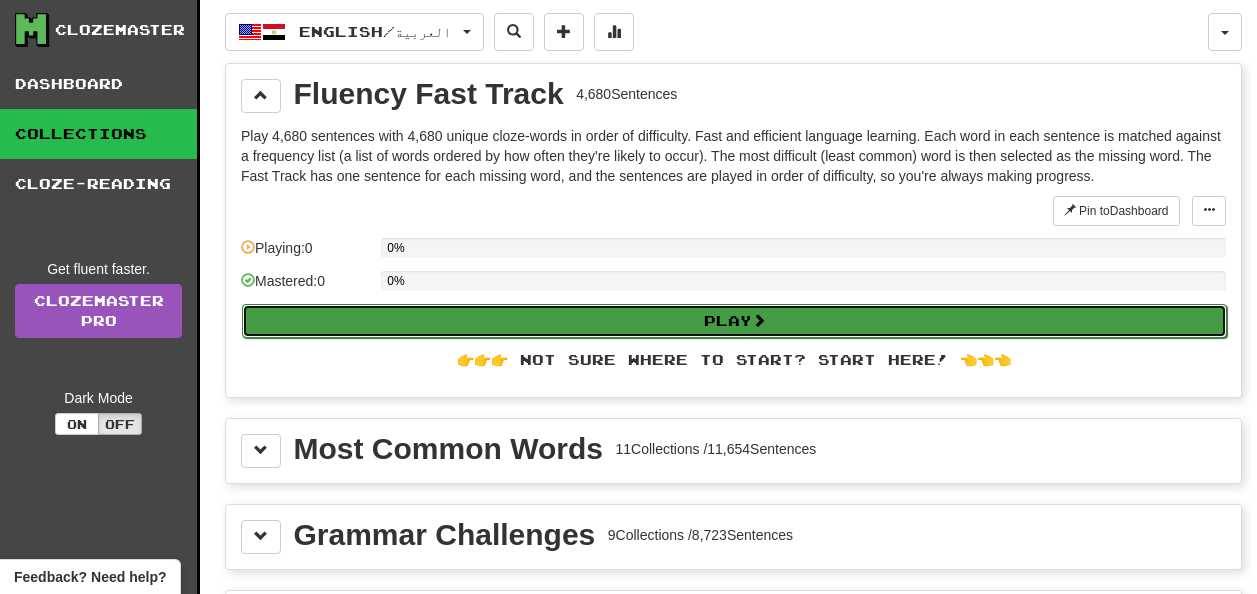 click on "Play" at bounding box center [734, 321] 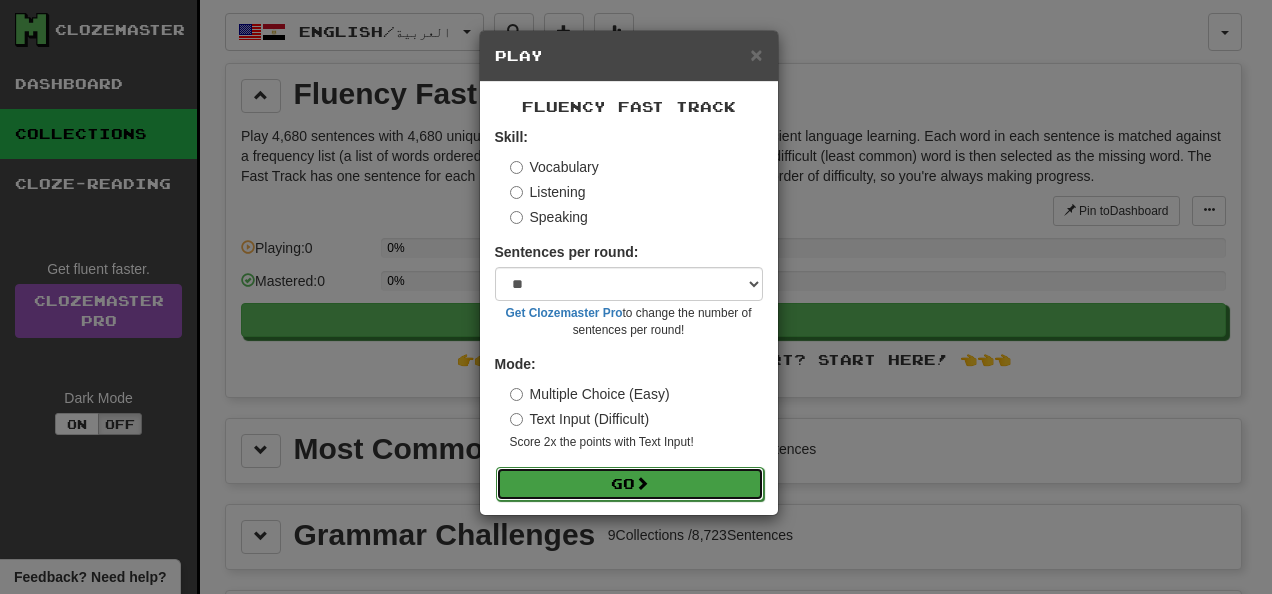 click on "Go" at bounding box center (630, 484) 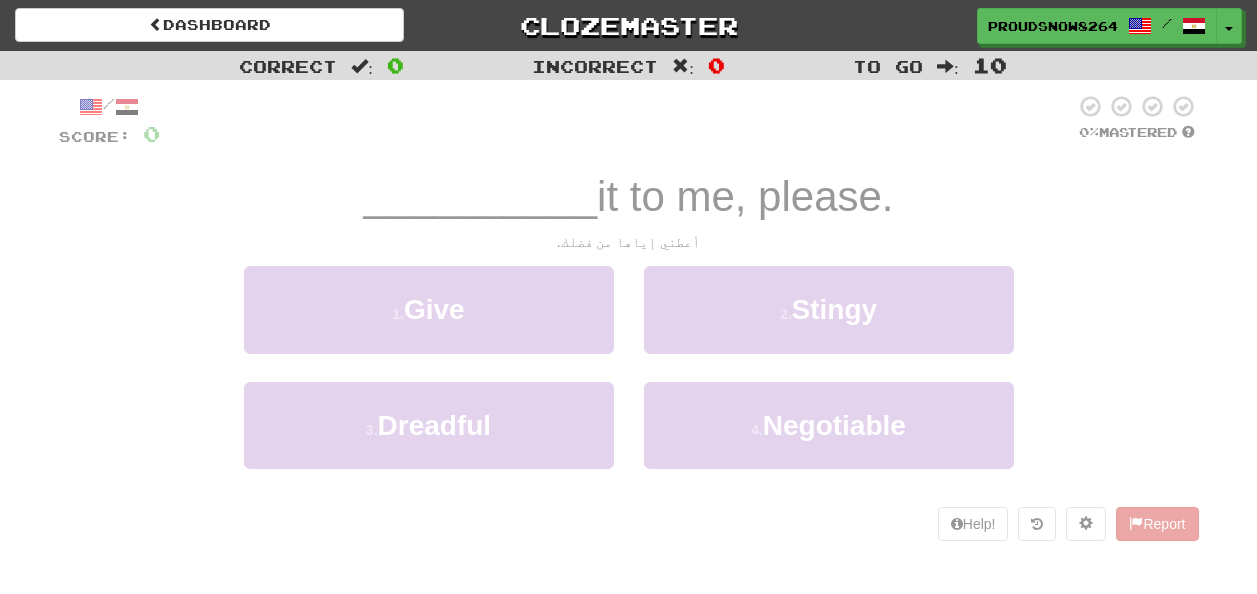 scroll, scrollTop: 0, scrollLeft: 0, axis: both 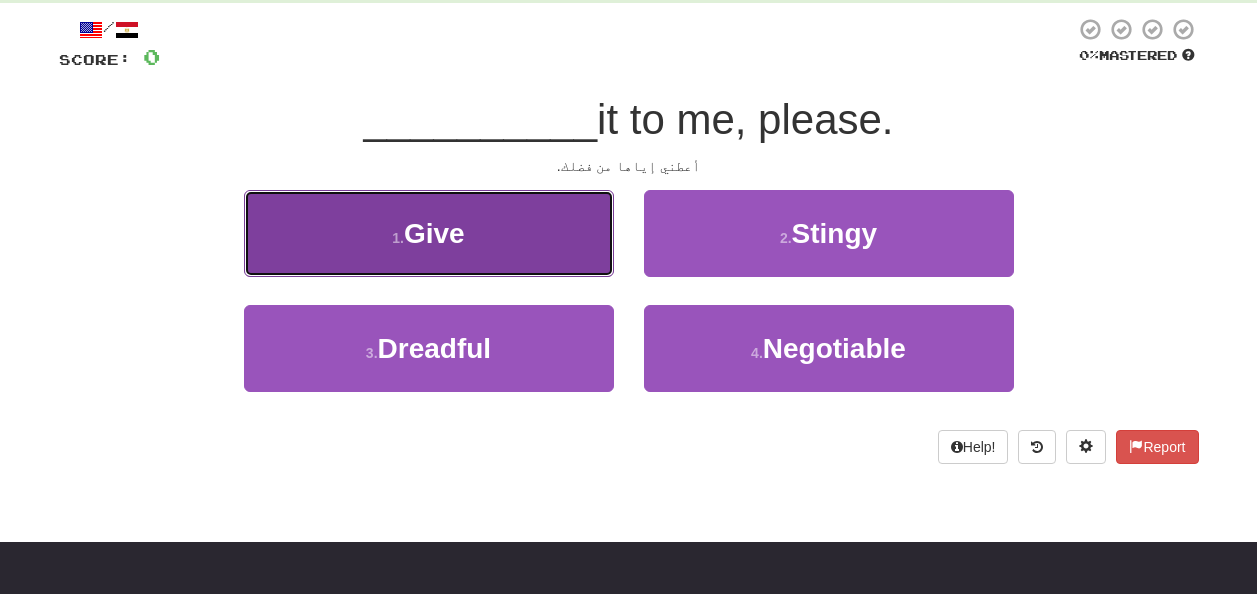click on "[NUMBER] . Give" at bounding box center [429, 233] 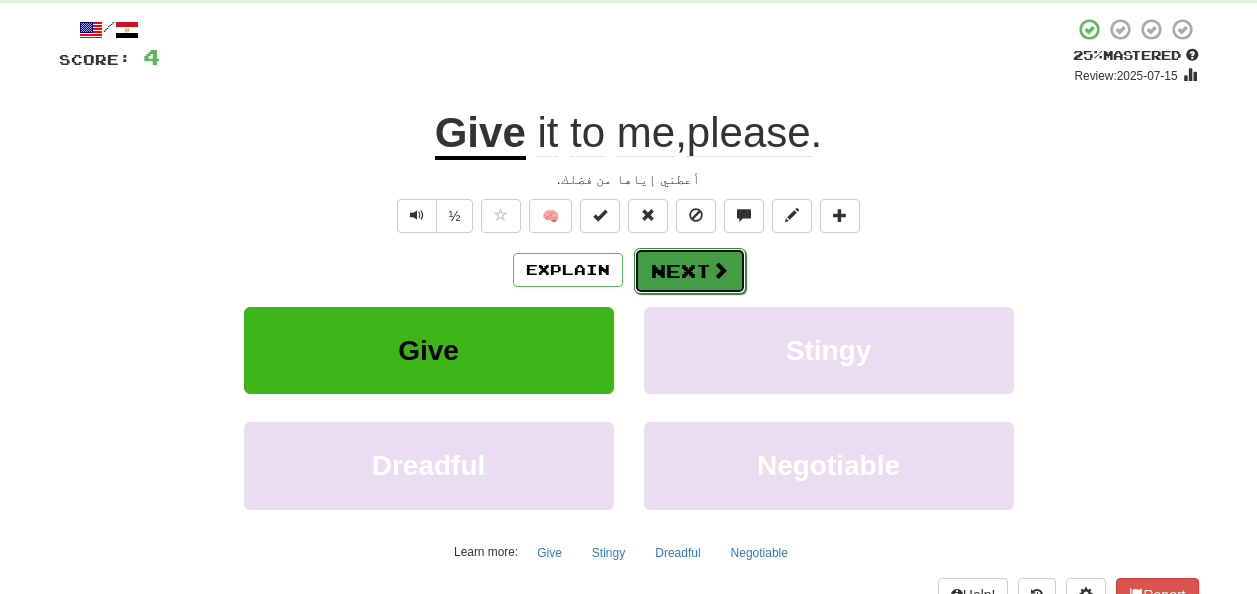 click on "Next" at bounding box center (690, 271) 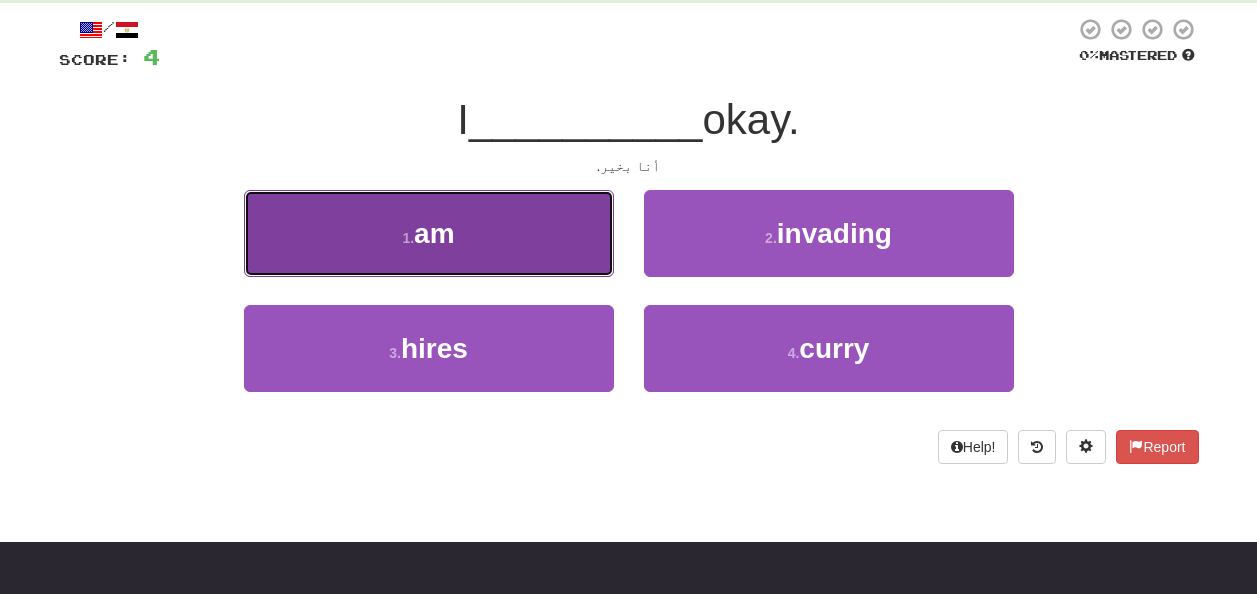 click on "1 .  am" at bounding box center (429, 233) 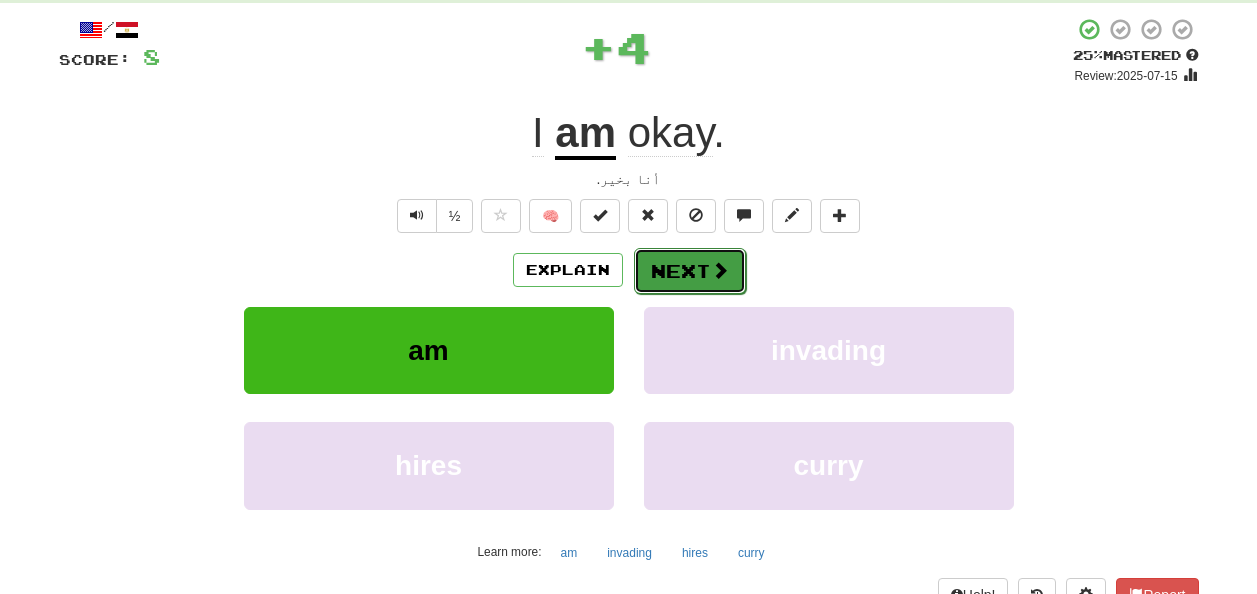click on "Next" at bounding box center [690, 271] 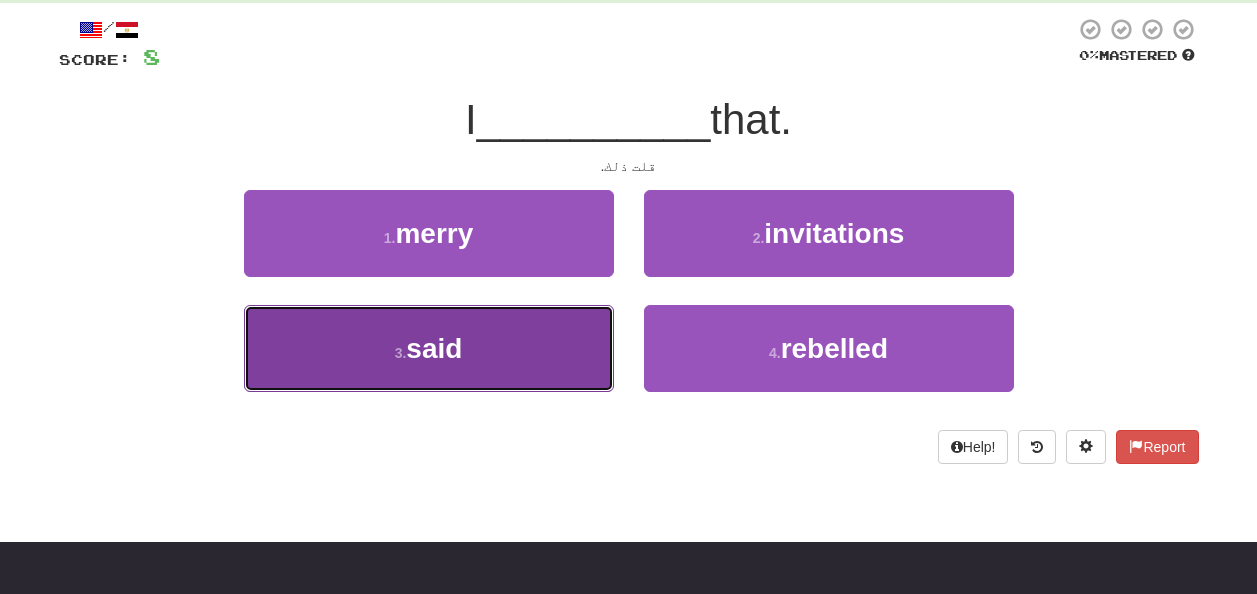 click on "3 .  said" at bounding box center (429, 348) 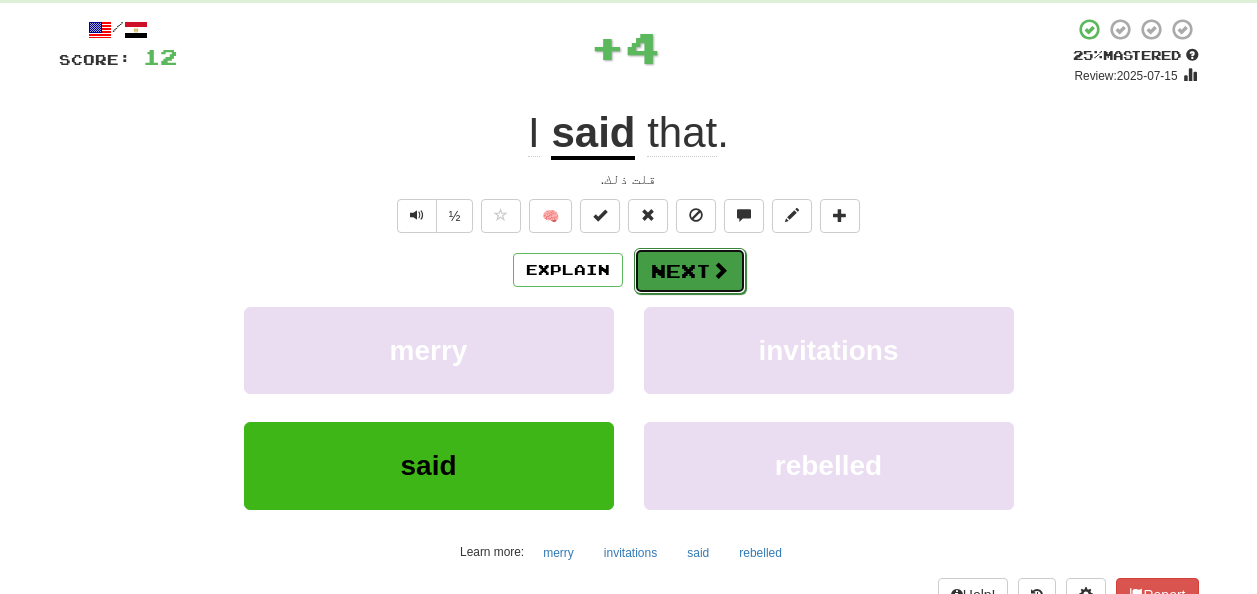 click on "Next" at bounding box center (690, 271) 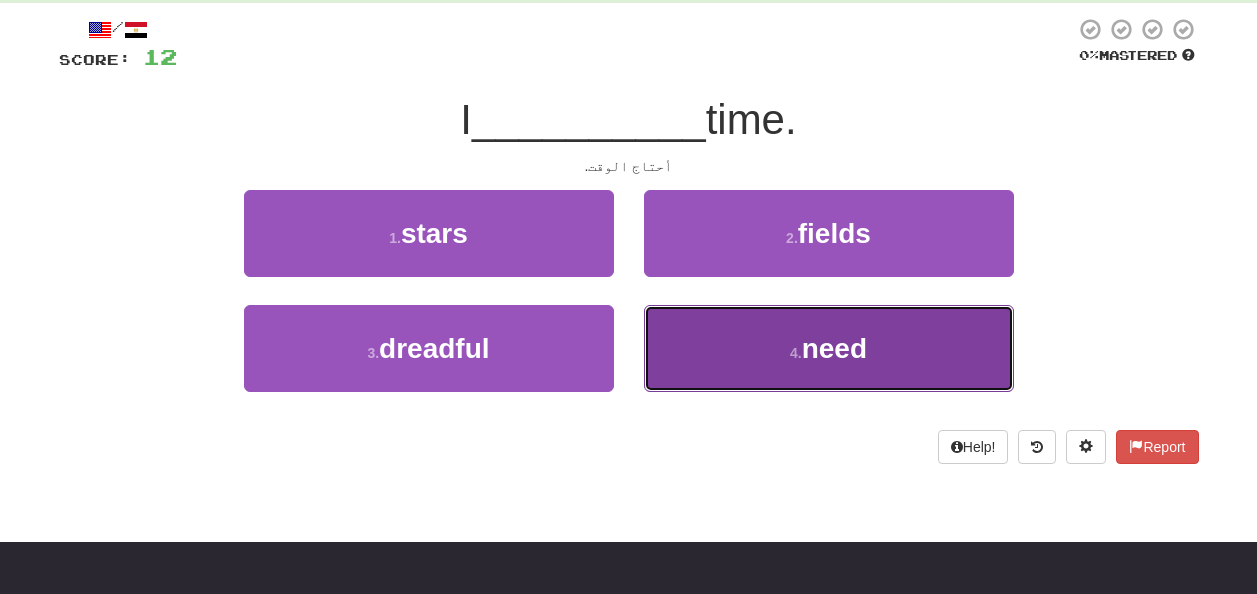 click on "4 .  need" at bounding box center (829, 348) 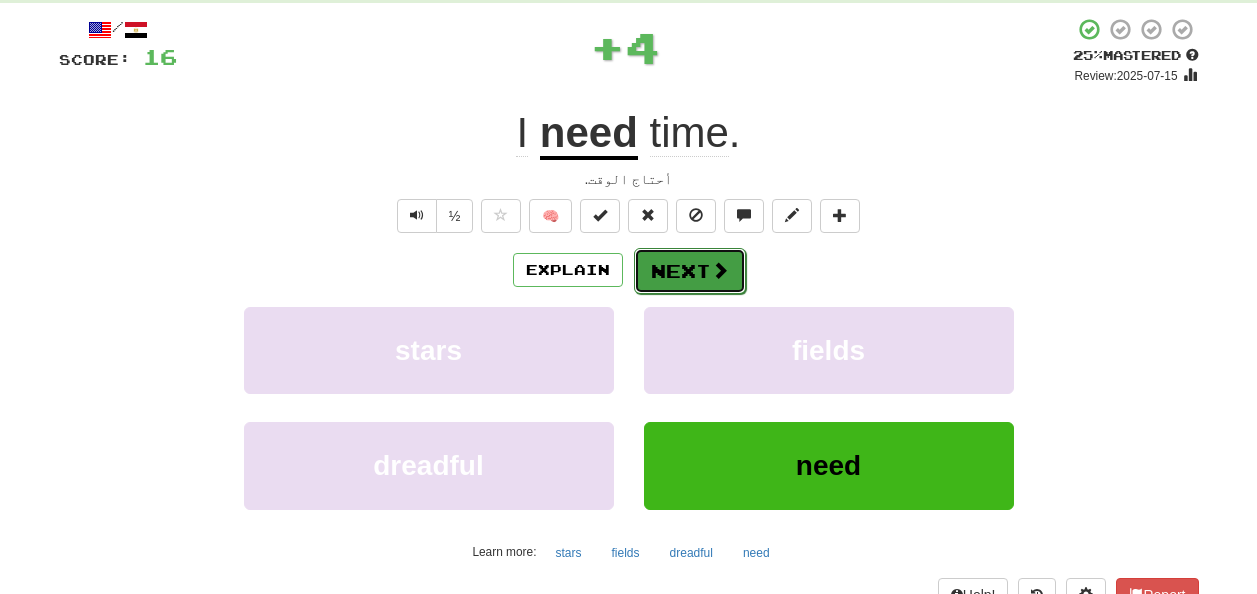 click on "Next" at bounding box center [690, 271] 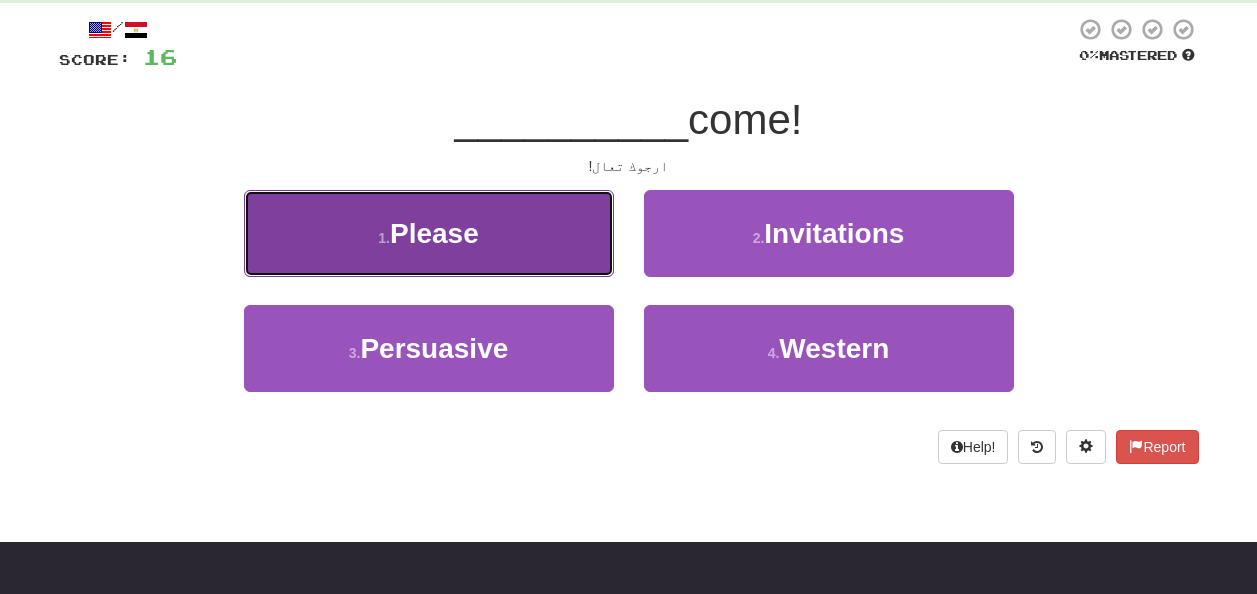 click on "1 .  Please" at bounding box center (429, 233) 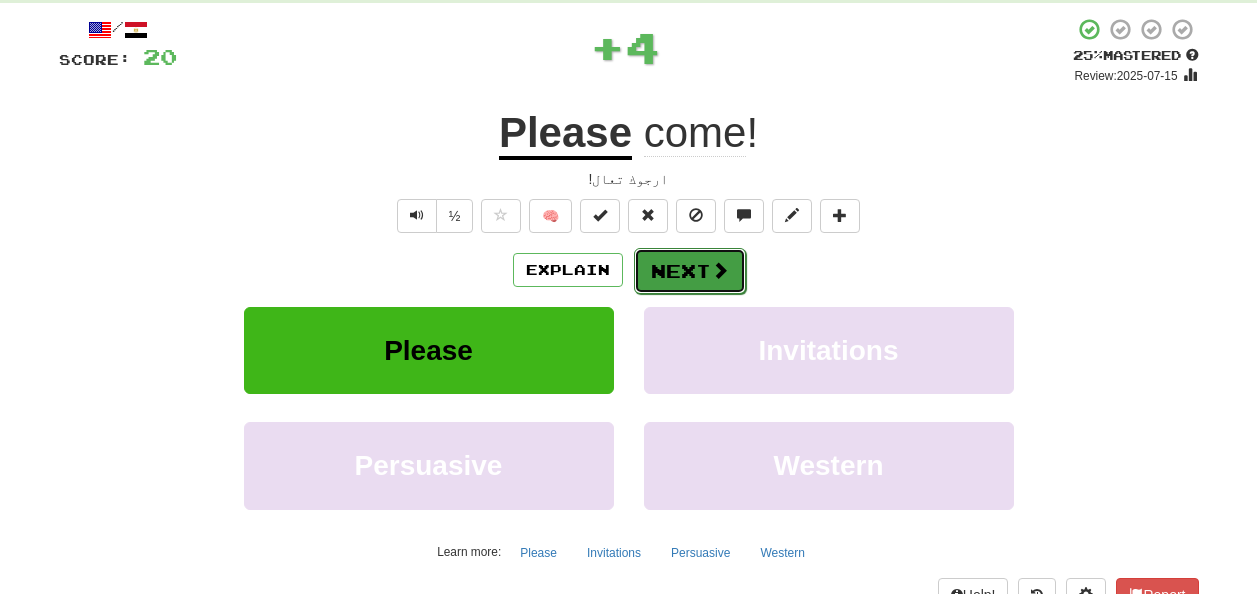 click on "Next" at bounding box center [690, 271] 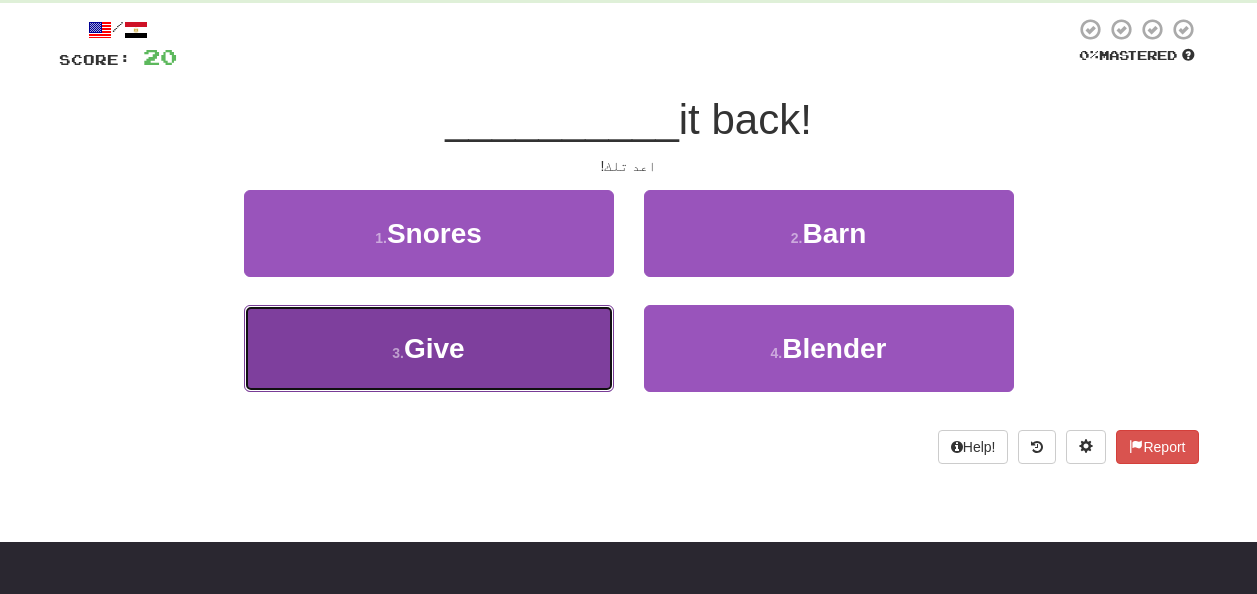 click on "3 .  Give" at bounding box center [429, 348] 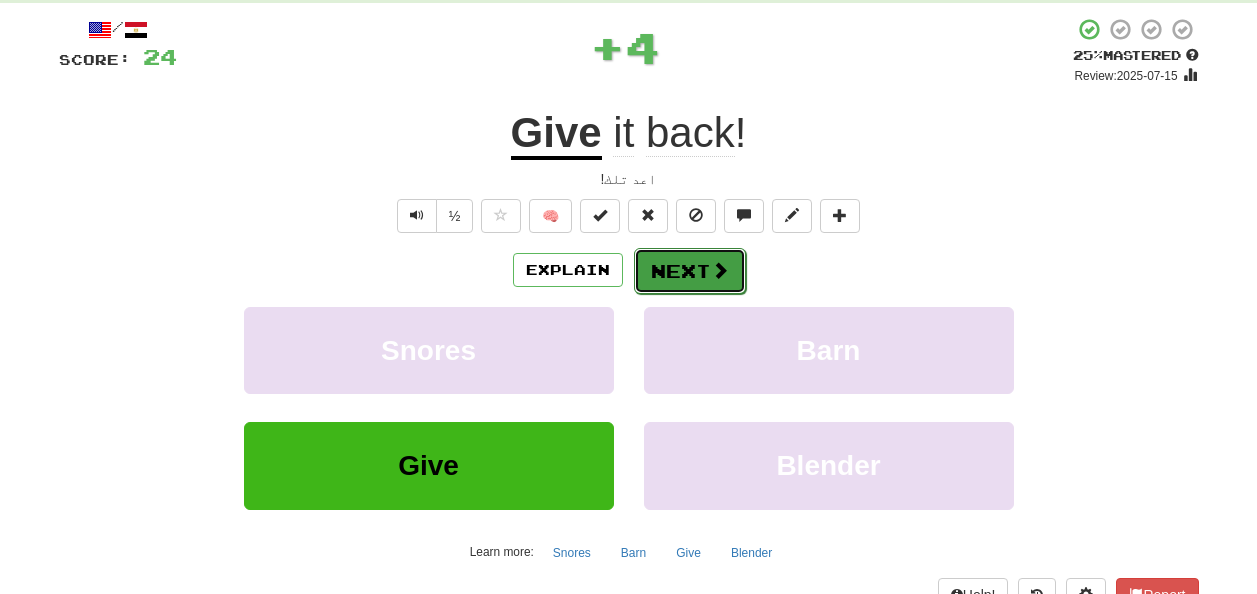 click on "Next" at bounding box center (690, 271) 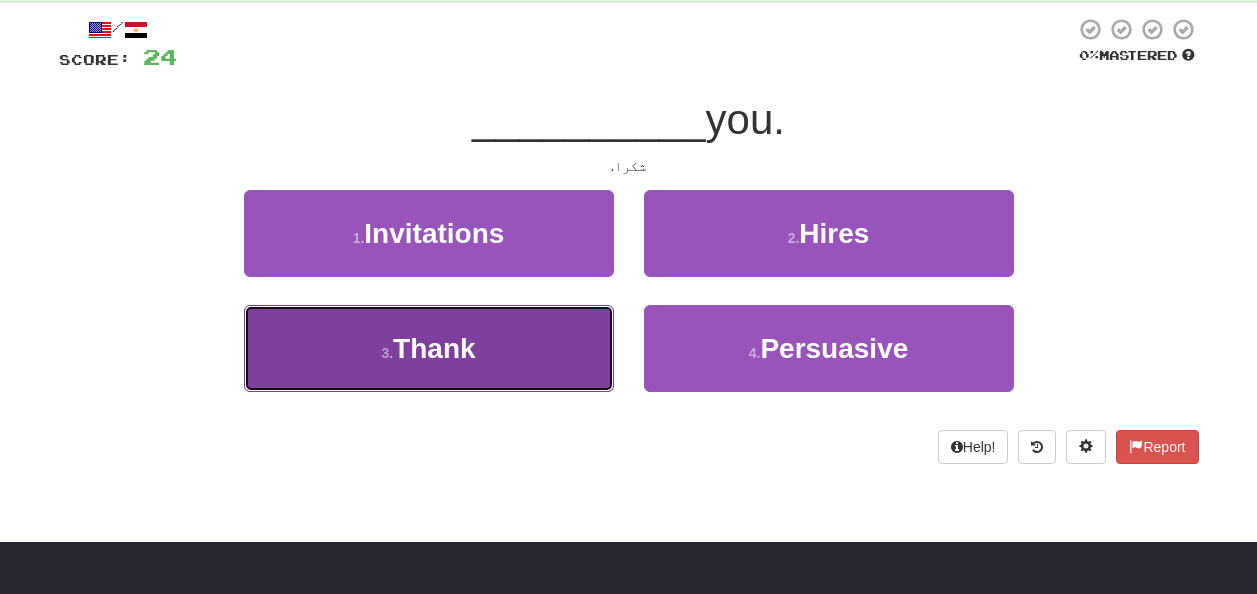 click on "3 .  Thank" at bounding box center [429, 348] 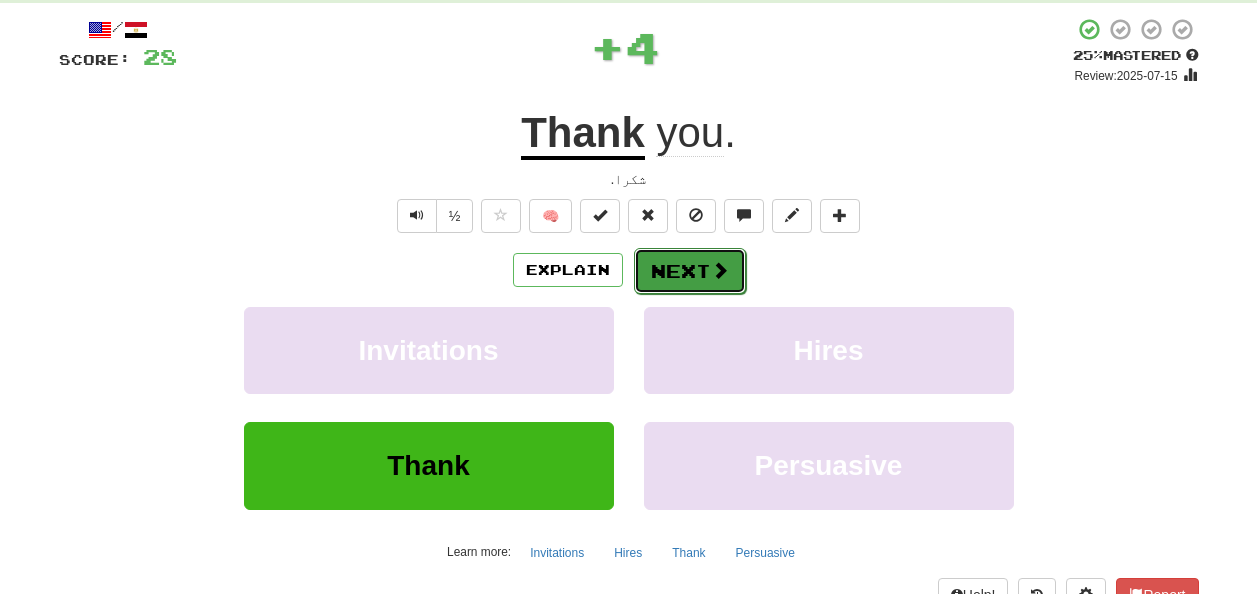 click on "Next" at bounding box center (690, 271) 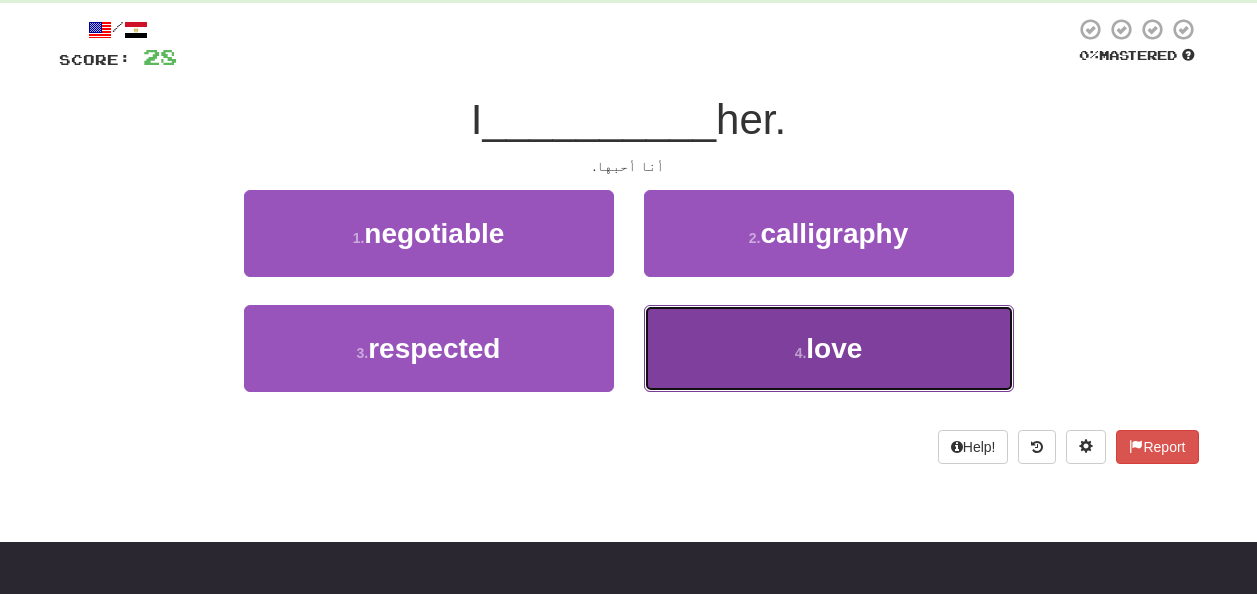 click on "love" at bounding box center (834, 348) 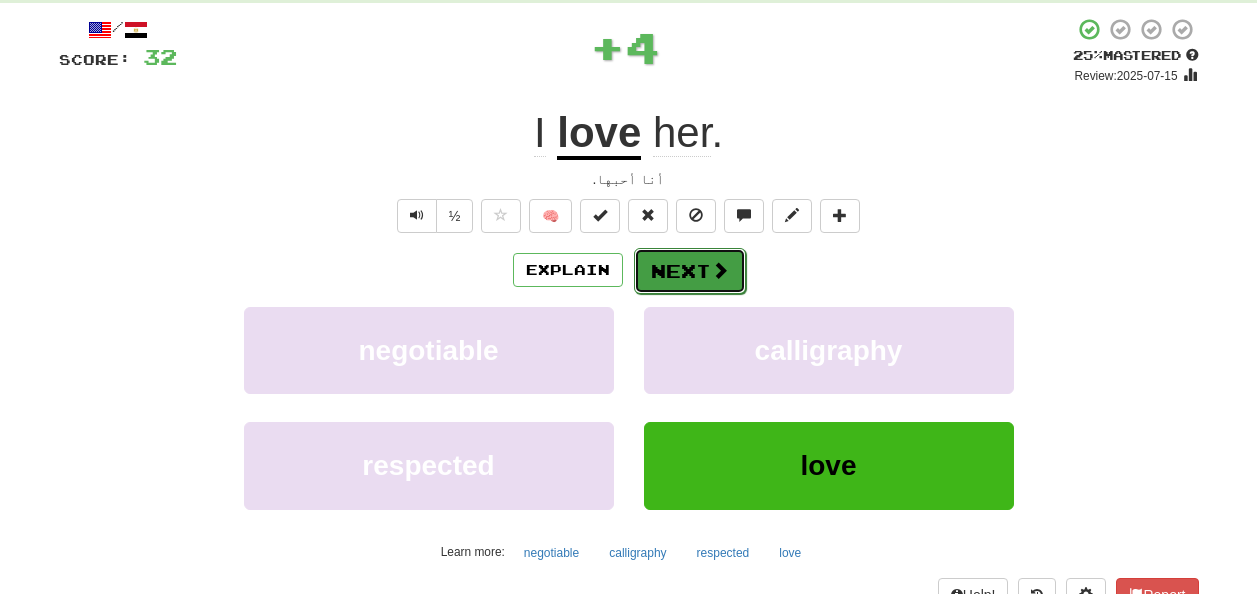 click on "Next" at bounding box center [690, 271] 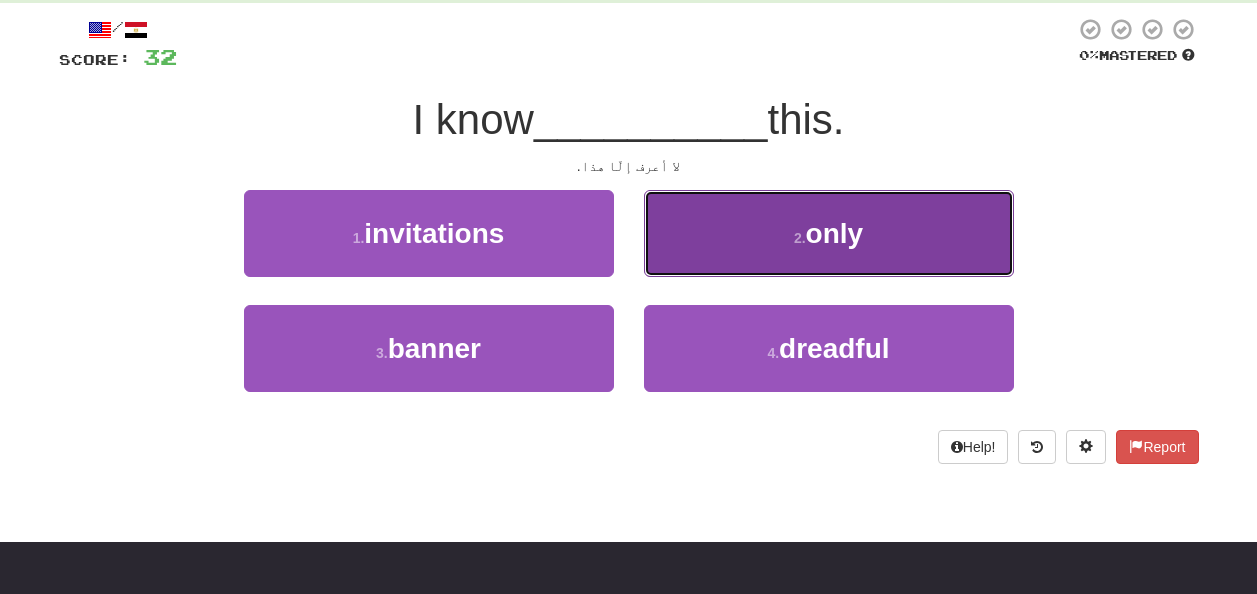 click on "2 .  only" at bounding box center [829, 233] 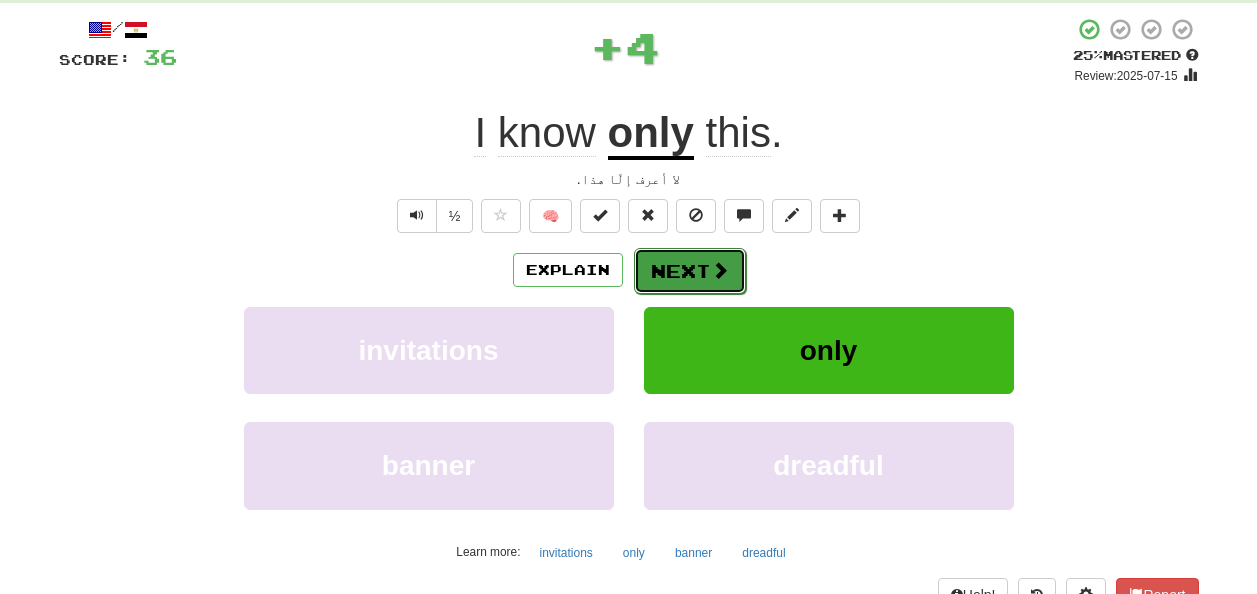 click at bounding box center [720, 270] 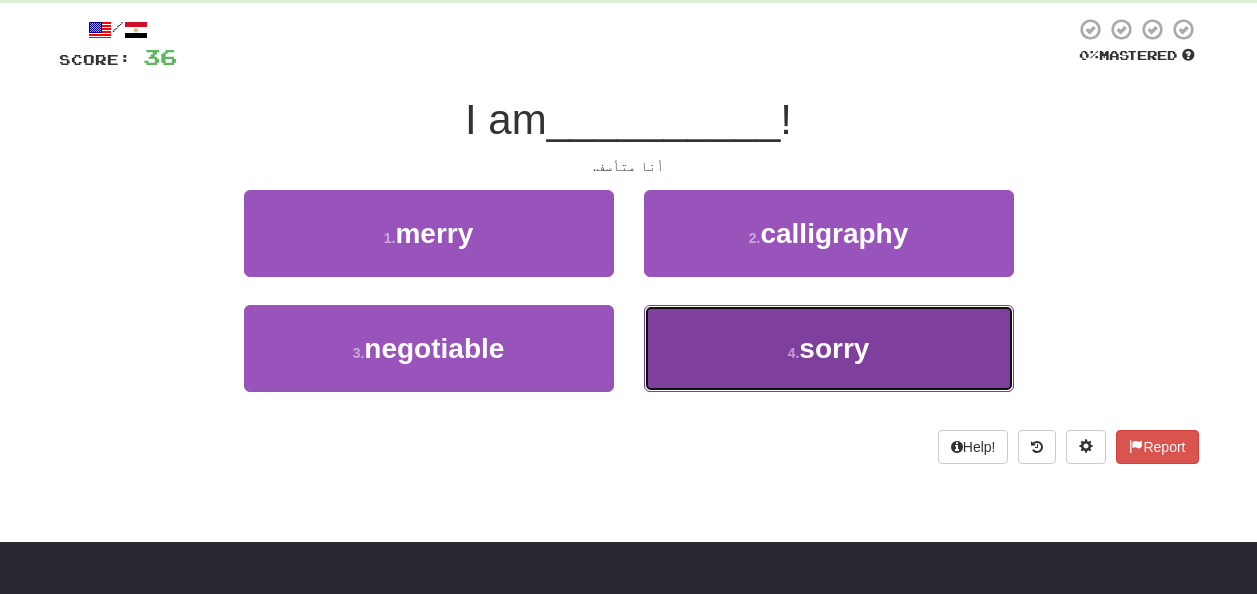 click on "4 .  sorry" at bounding box center (829, 348) 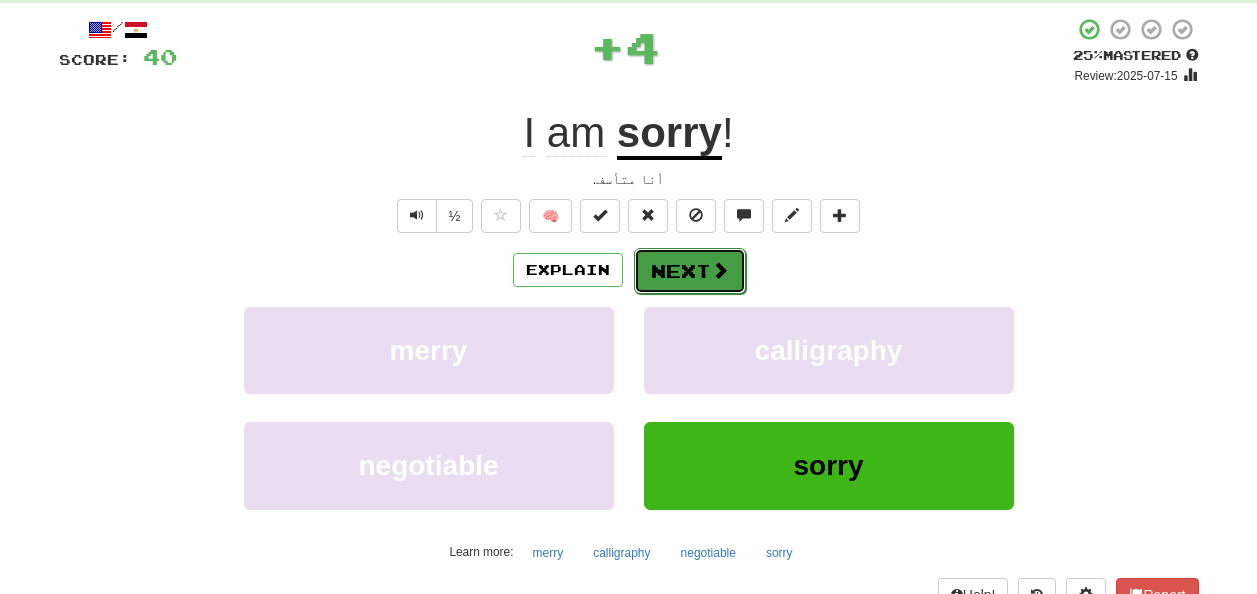 click on "Next" at bounding box center (690, 271) 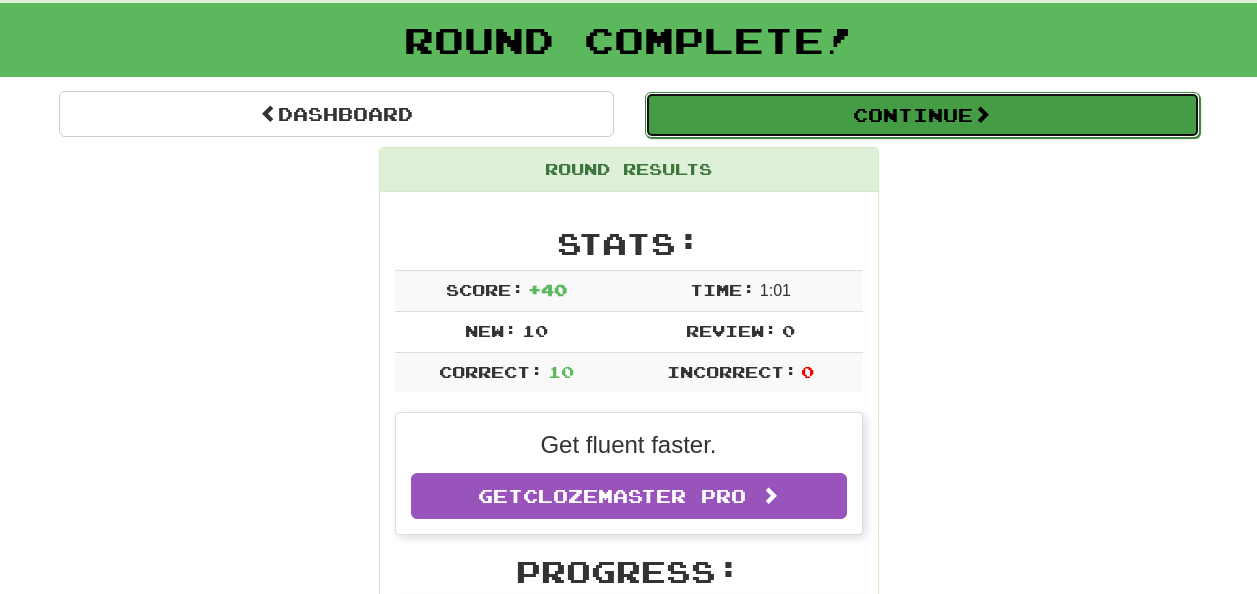 click on "Continue" at bounding box center [922, 115] 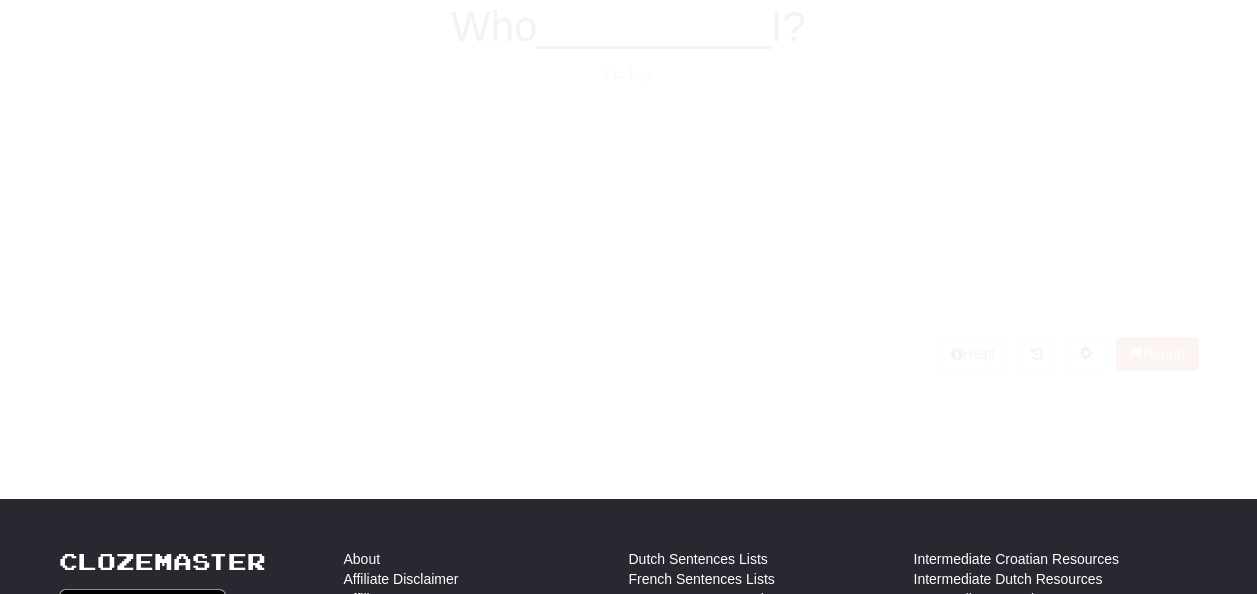scroll, scrollTop: 105, scrollLeft: 0, axis: vertical 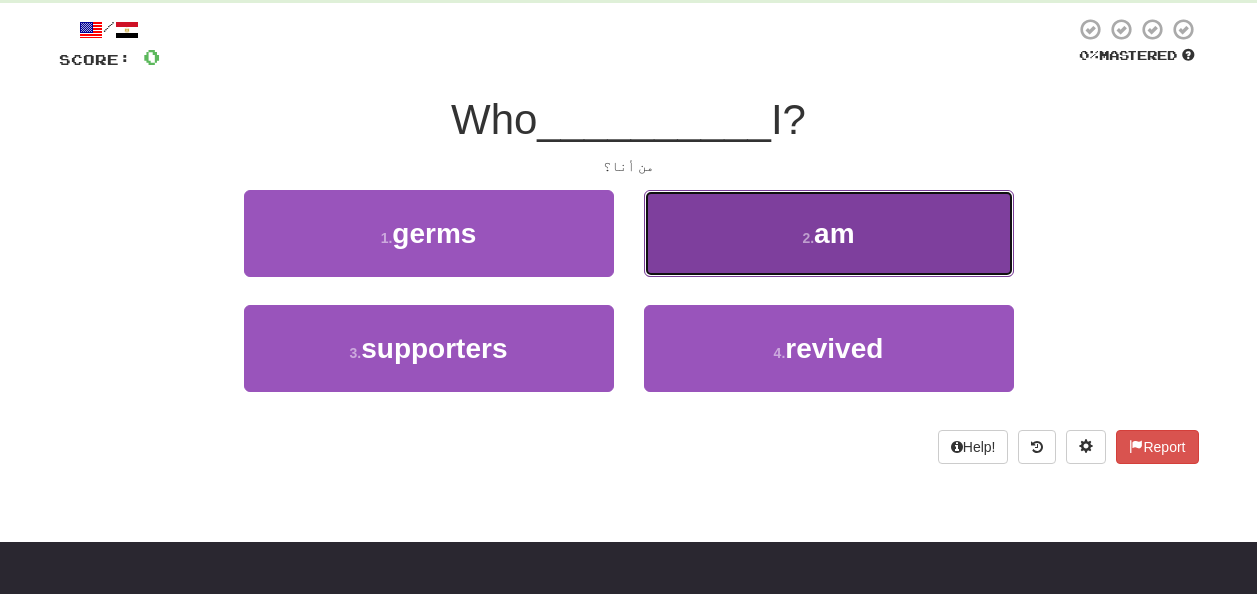 click on "2 .  am" at bounding box center [829, 233] 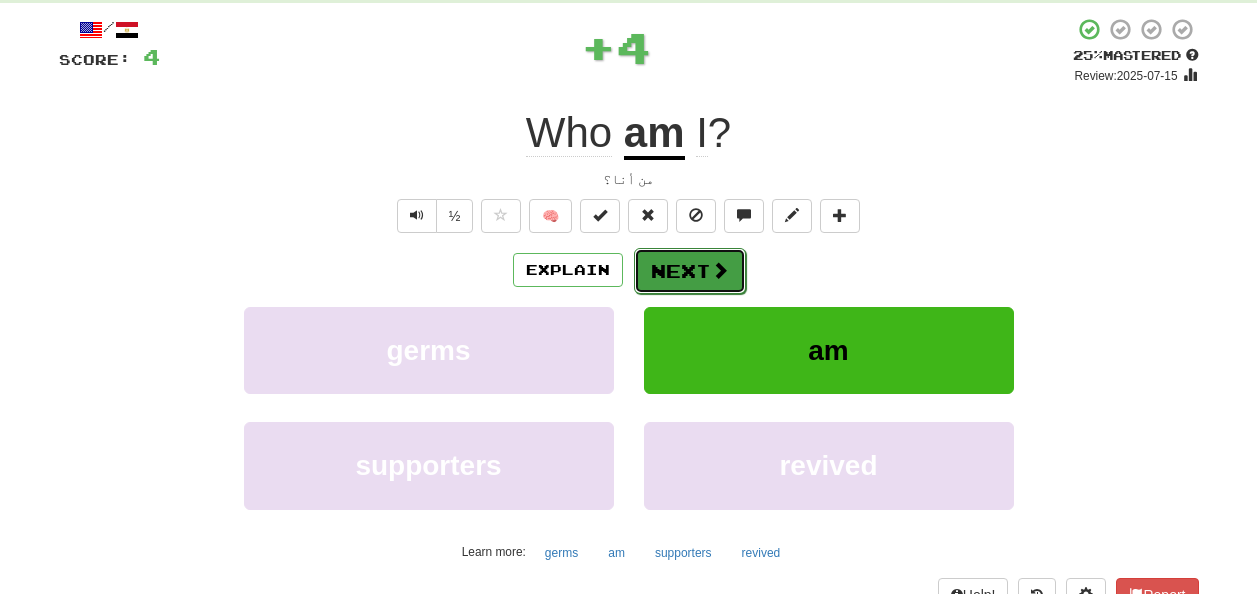 click on "Next" at bounding box center [690, 271] 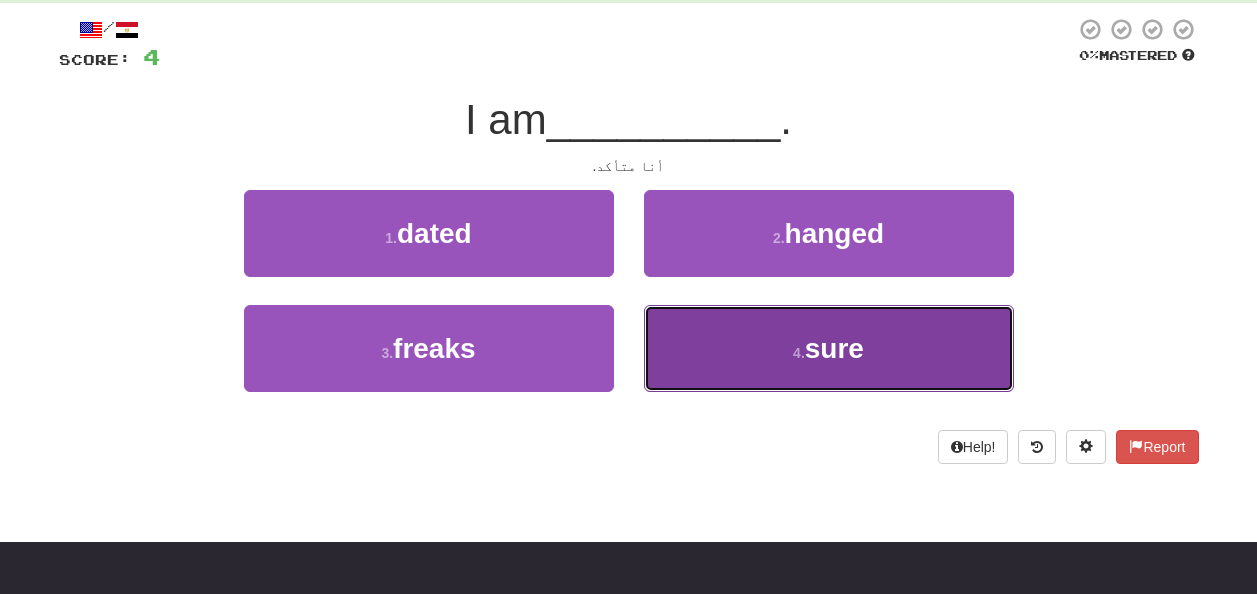 click on "4 .  sure" at bounding box center (829, 348) 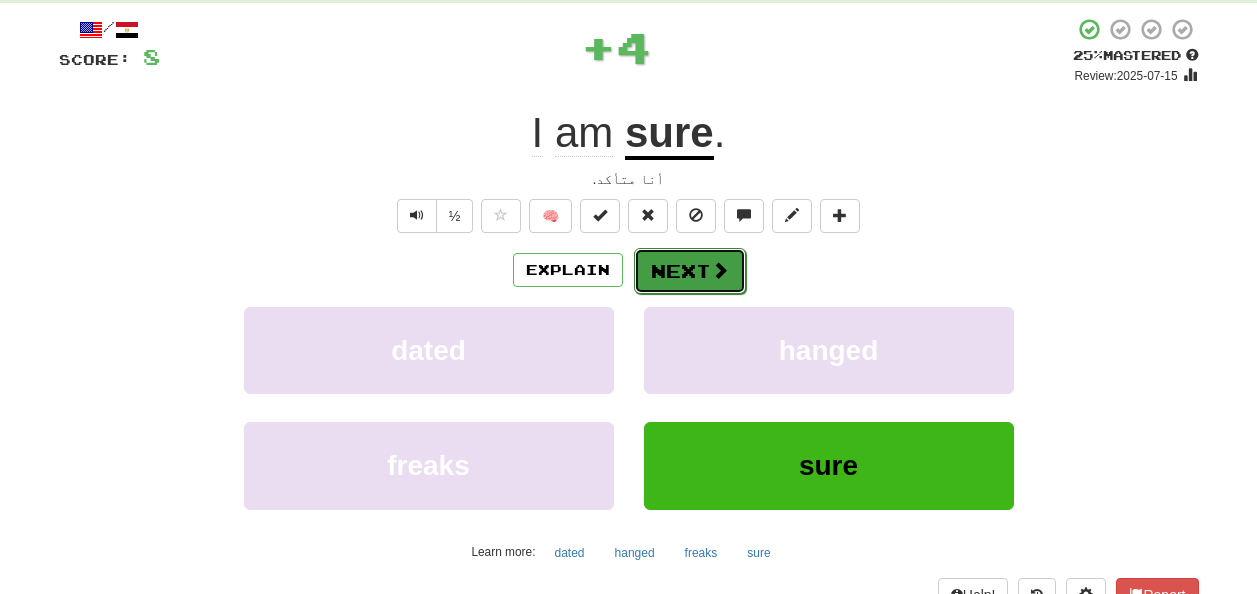click on "Next" at bounding box center [690, 271] 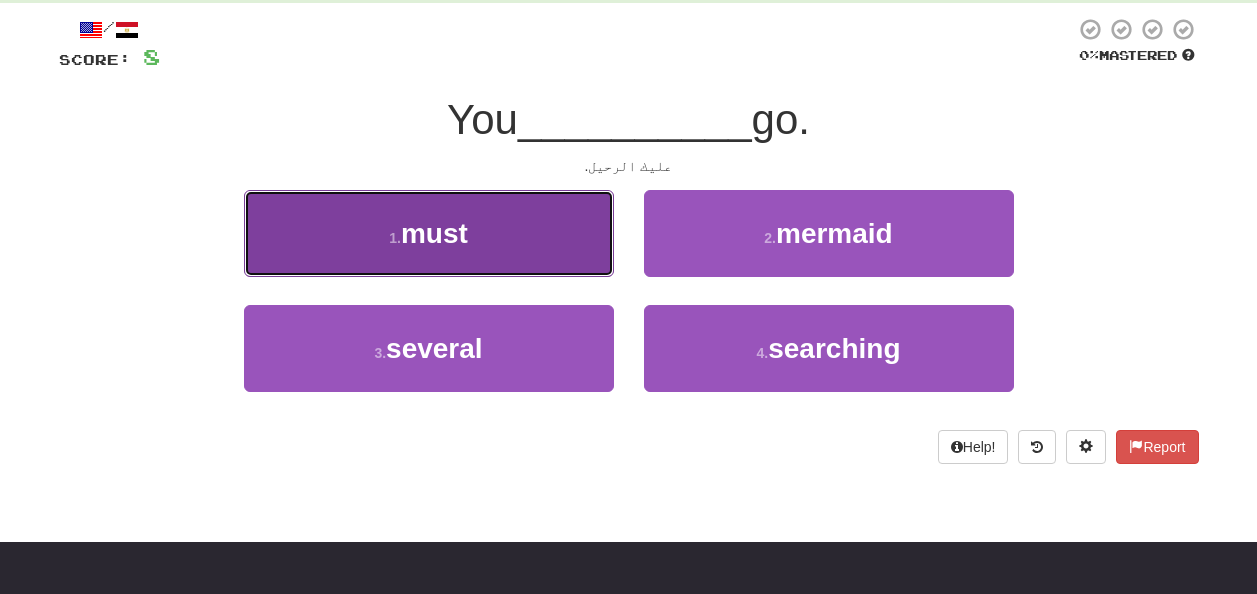click on "1 .  must" at bounding box center [429, 233] 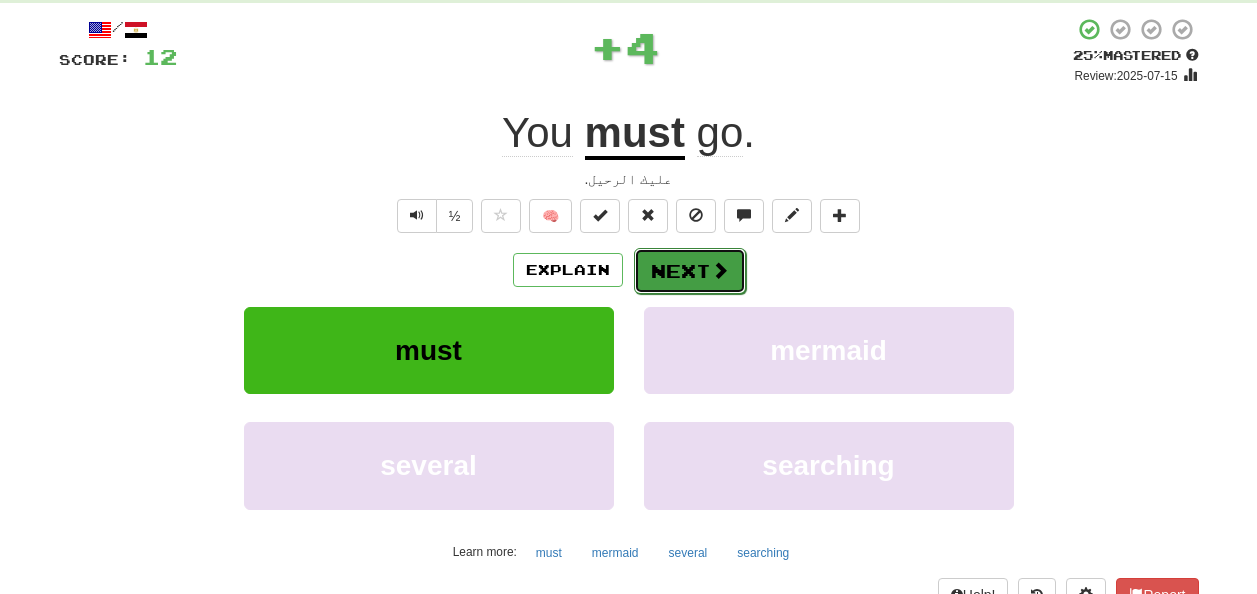 click at bounding box center [720, 270] 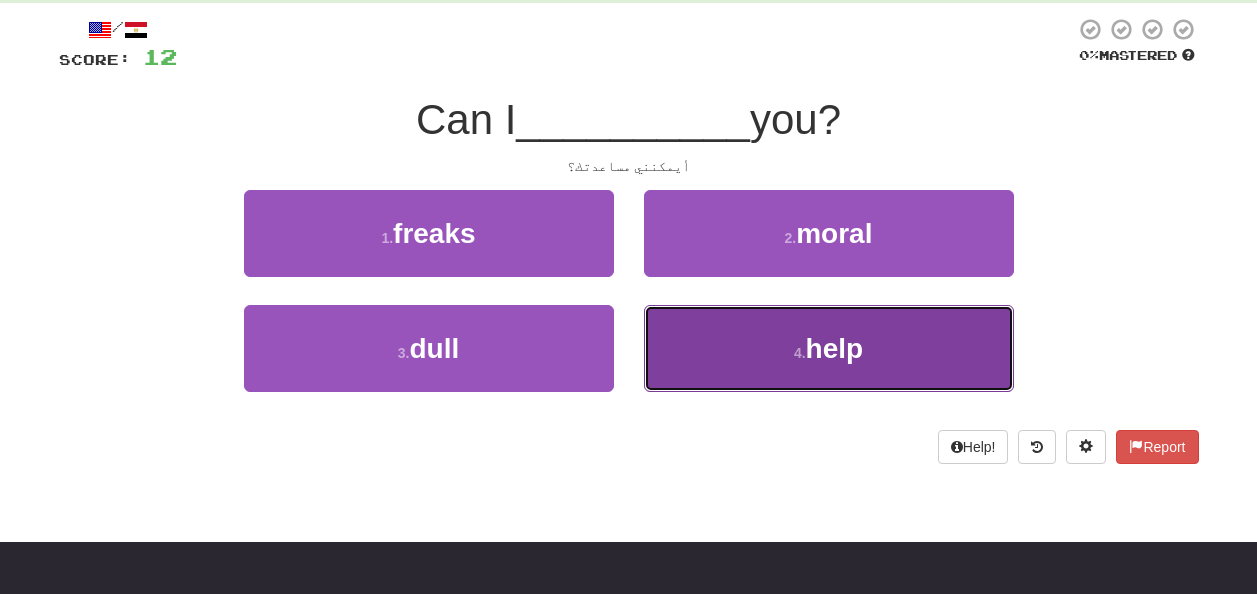 click on "help" at bounding box center [835, 348] 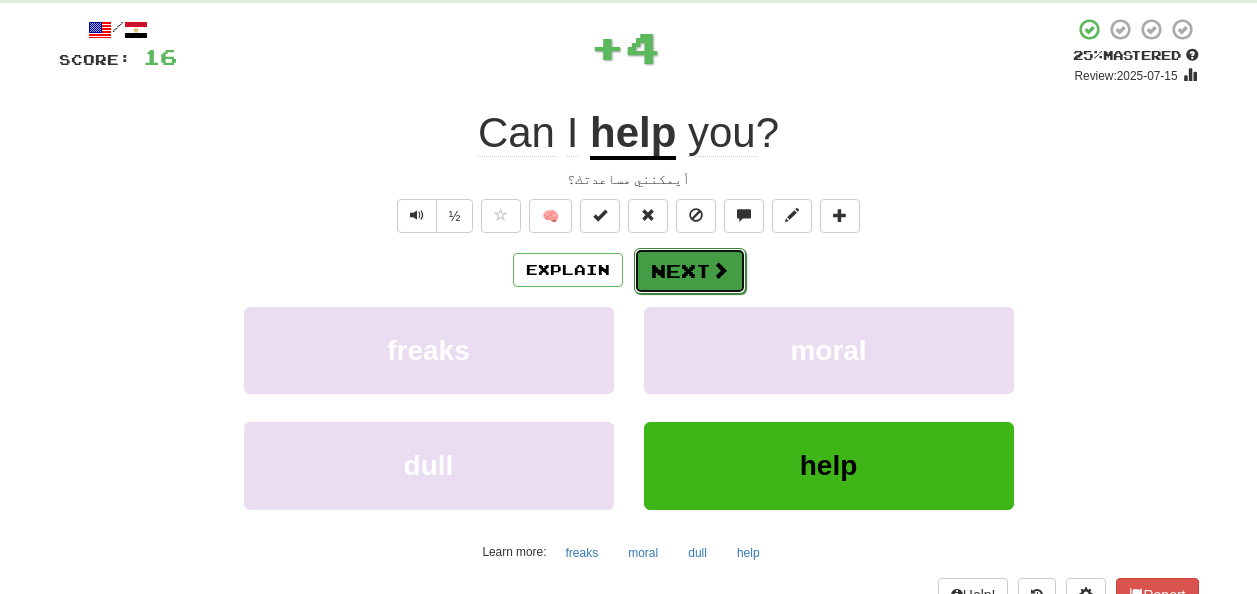 click at bounding box center (720, 270) 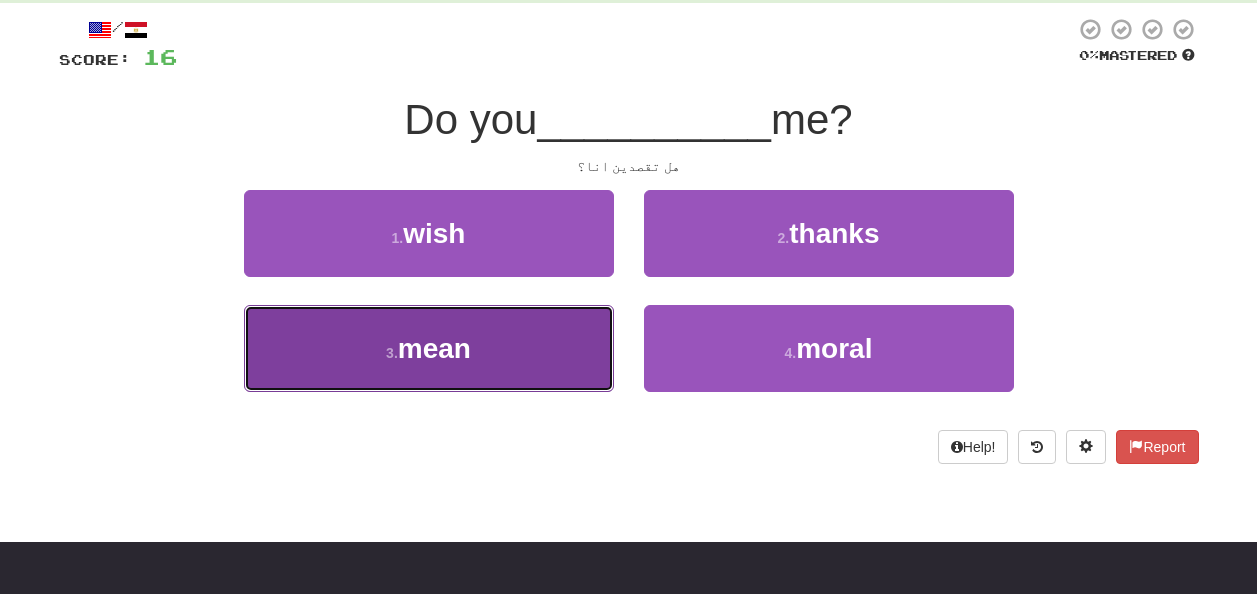 click on "3 .  mean" at bounding box center [429, 348] 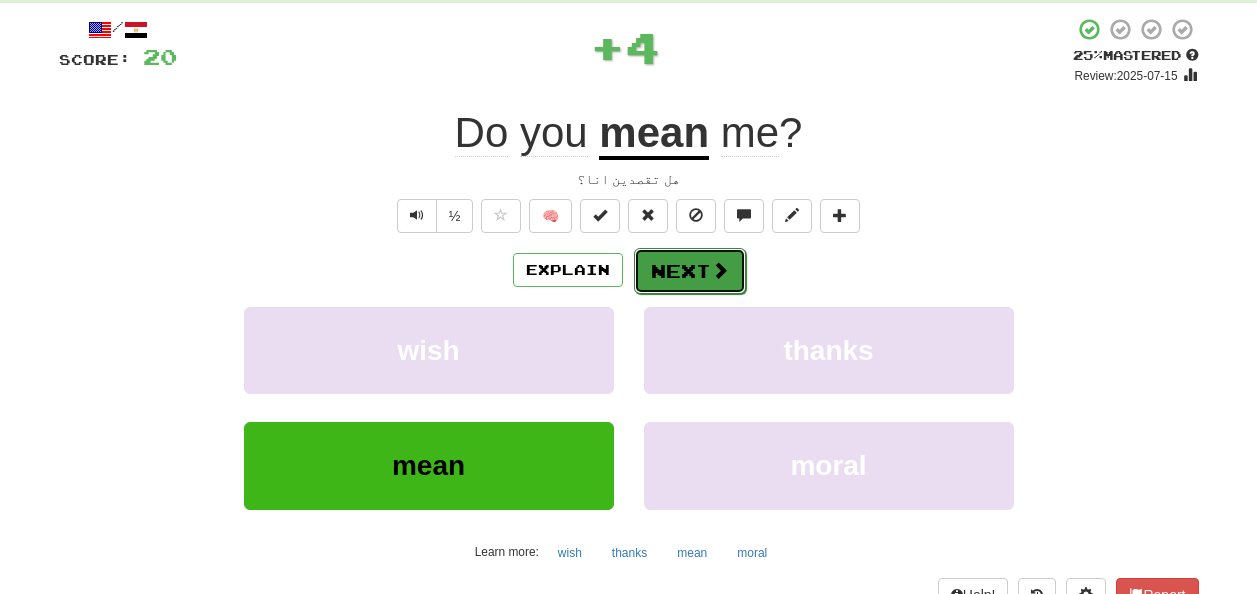 click on "Next" at bounding box center (690, 271) 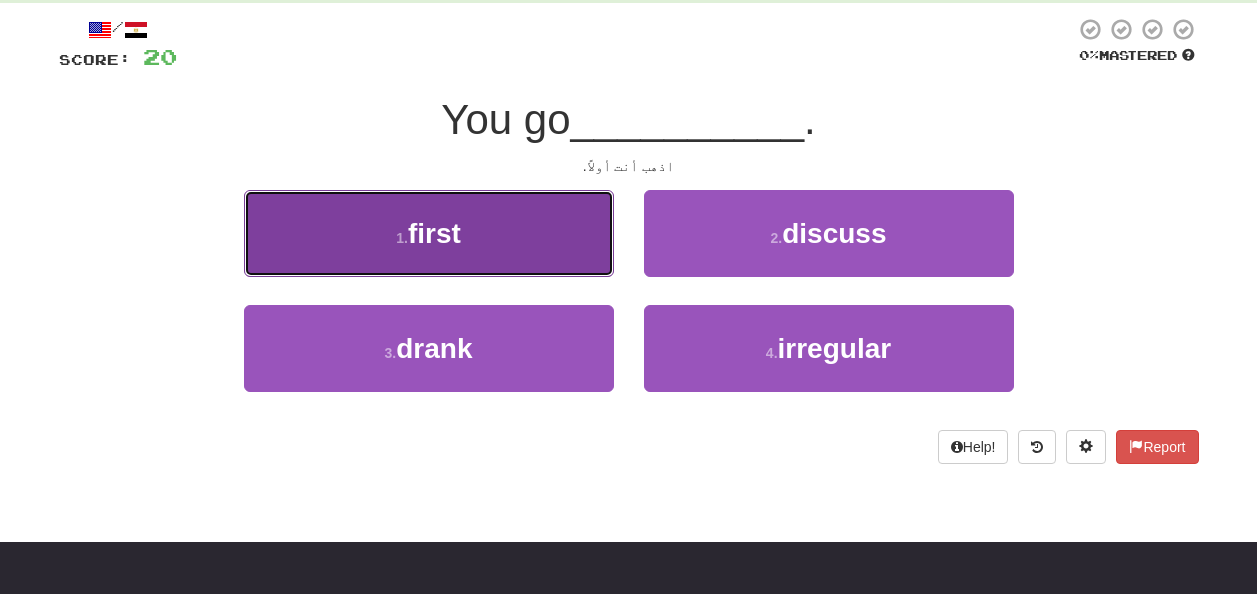 click on "1 .  first" at bounding box center (429, 233) 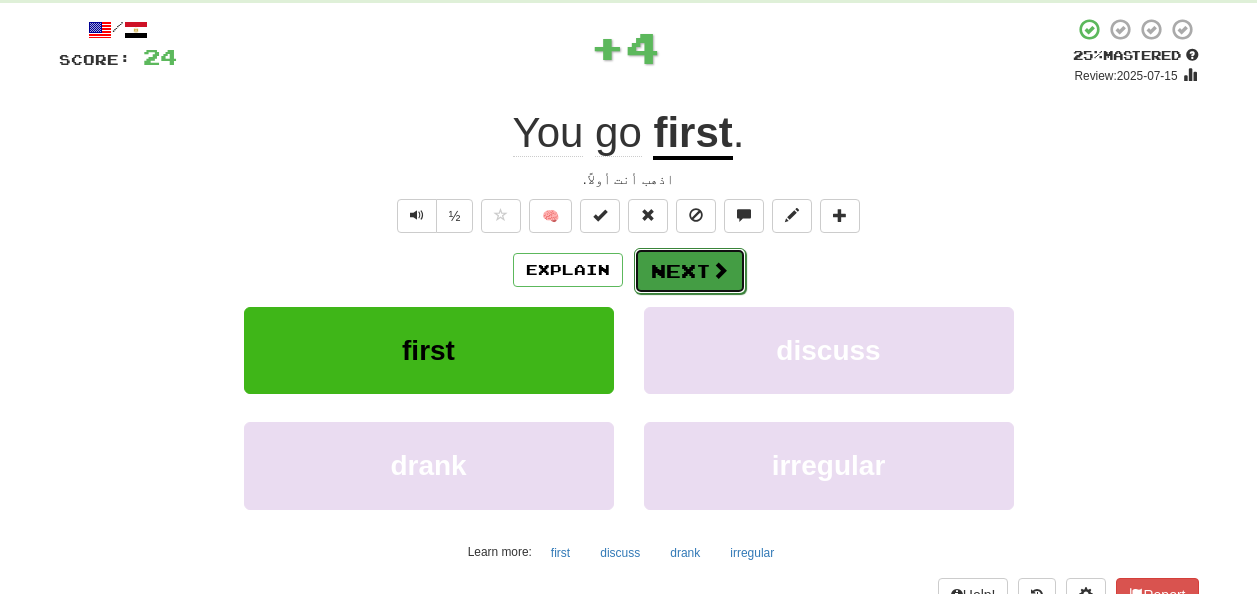 click on "Next" at bounding box center (690, 271) 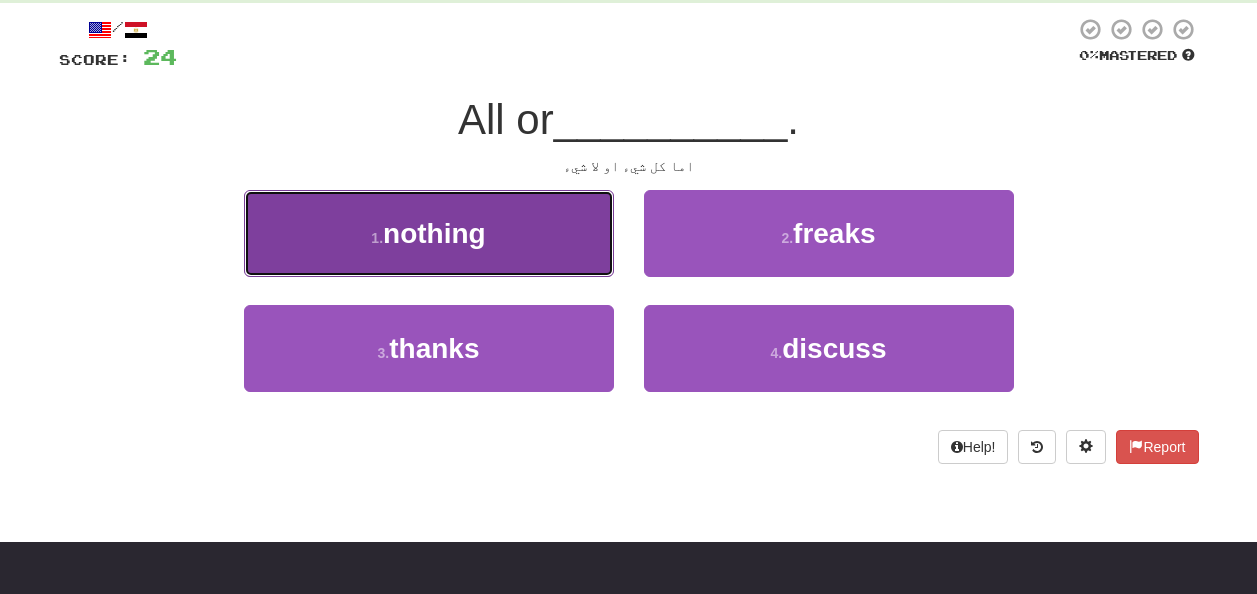 click on "1 .  nothing" at bounding box center (429, 233) 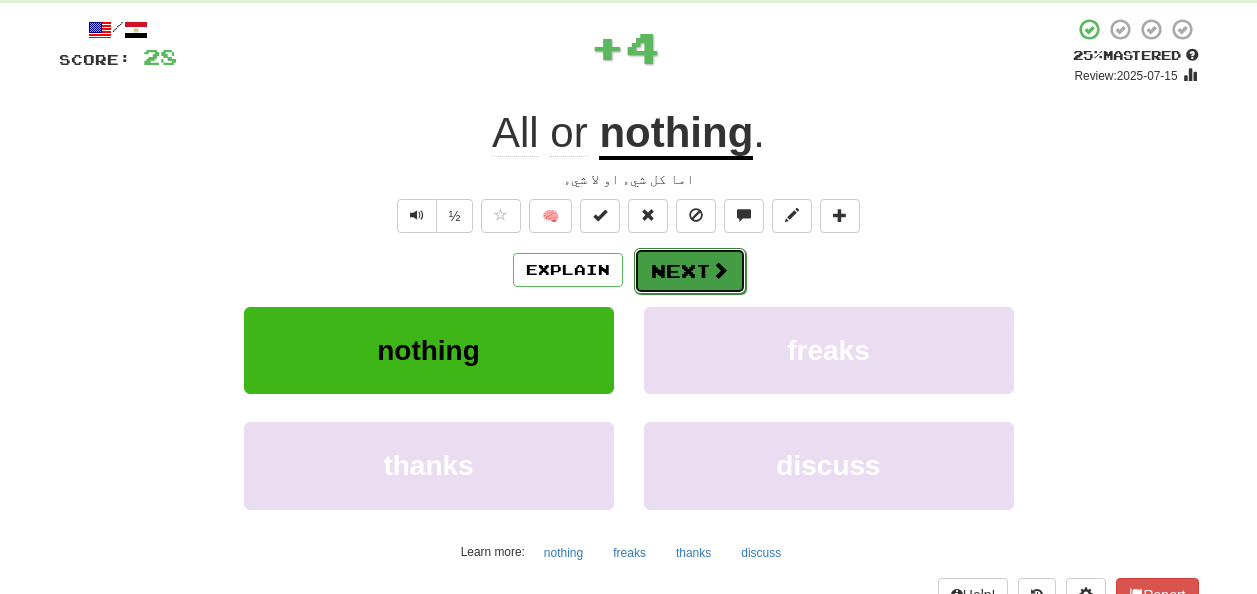 click at bounding box center [720, 270] 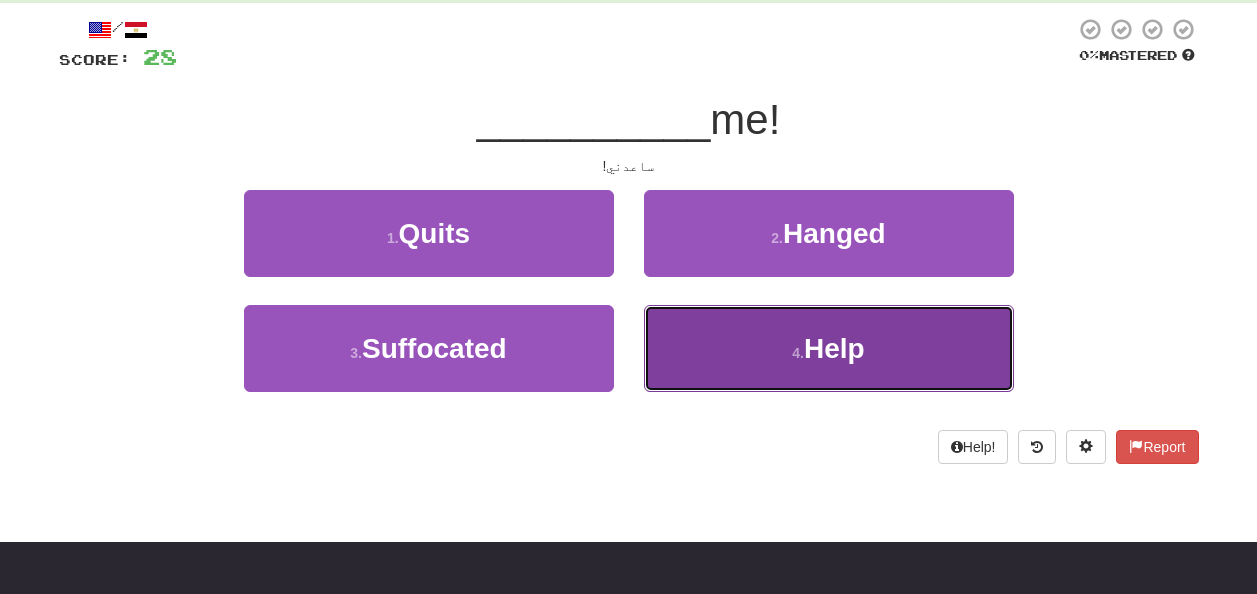 click on "4 .  Help" at bounding box center (829, 348) 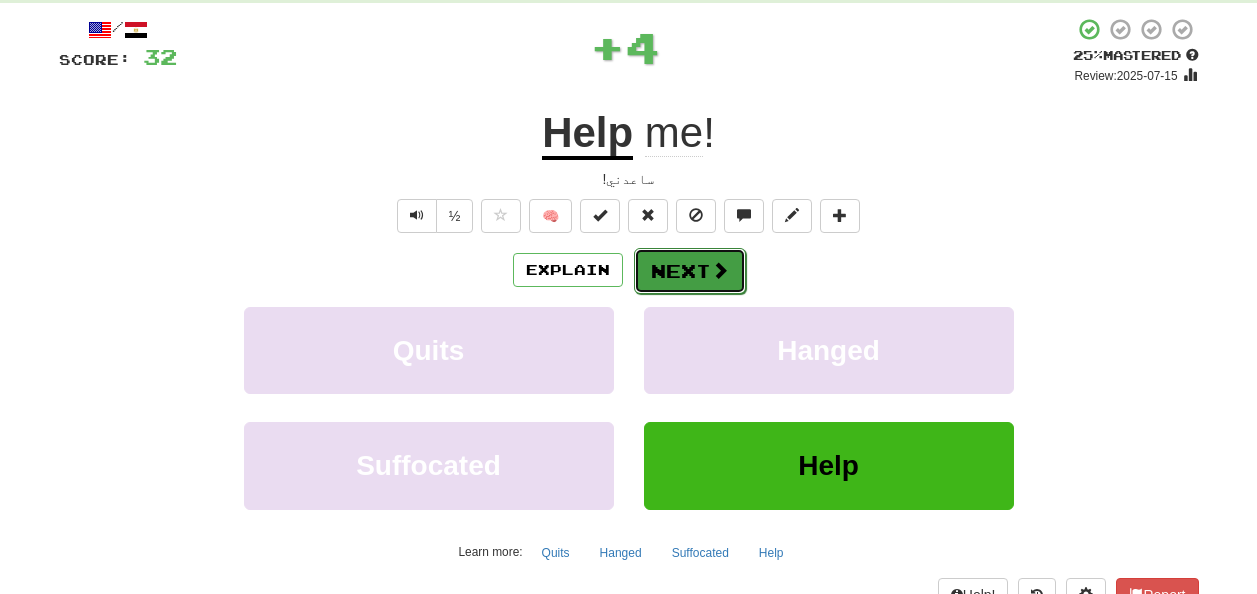 click on "Next" at bounding box center [690, 271] 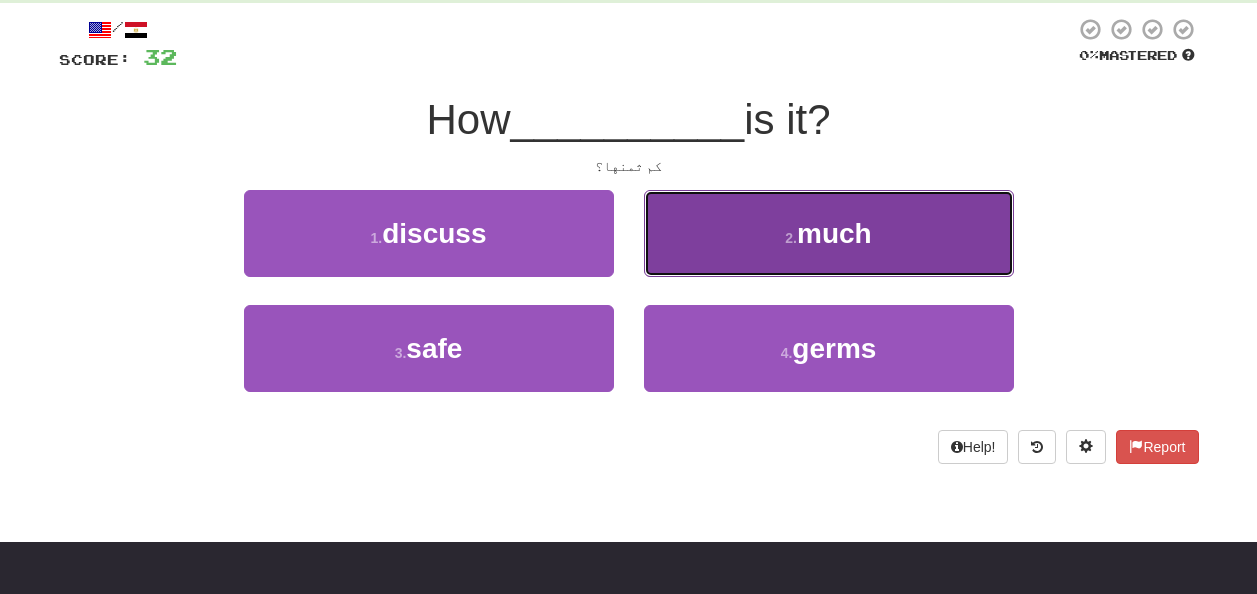click on "2 .  much" at bounding box center (829, 233) 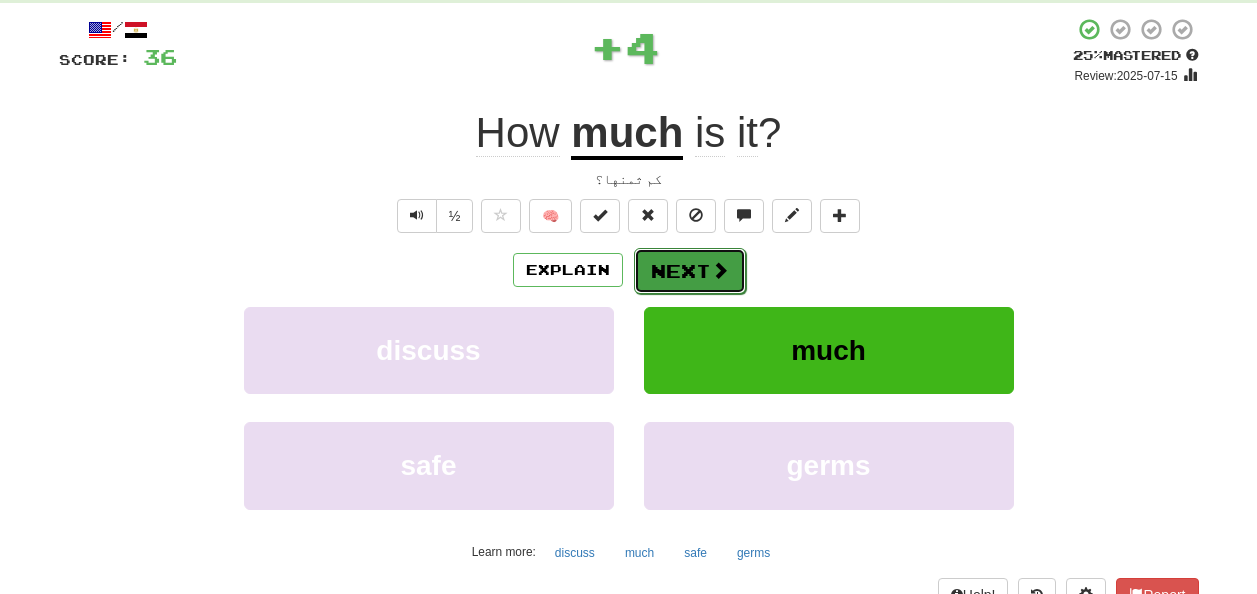 click at bounding box center [720, 270] 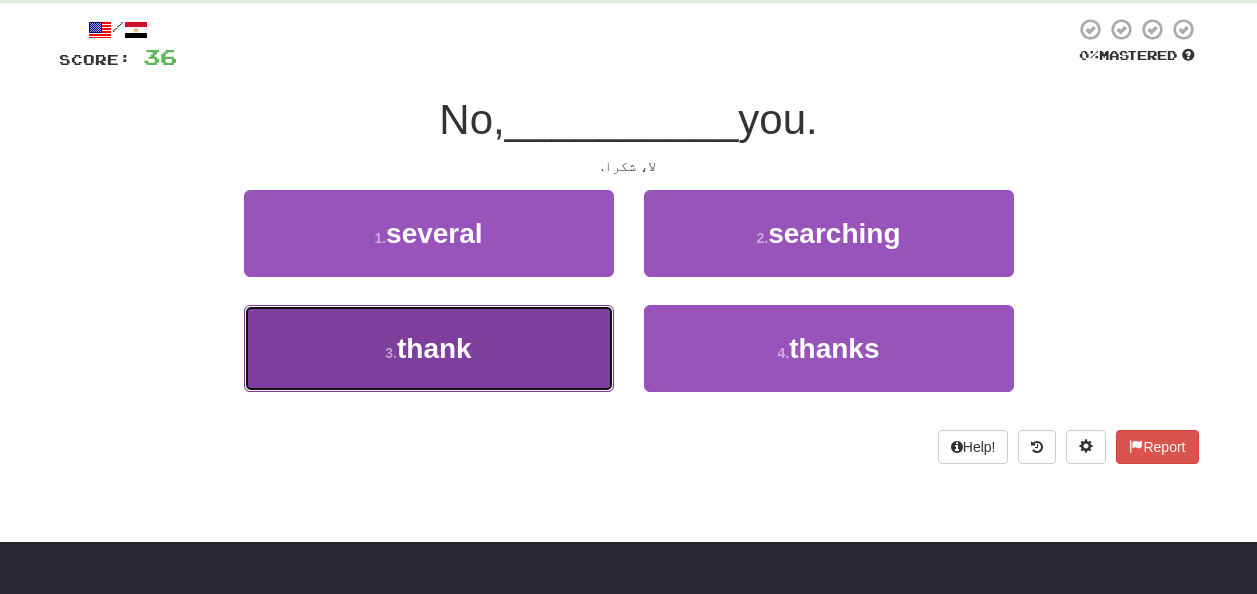 click on "3 .  thank" at bounding box center (429, 348) 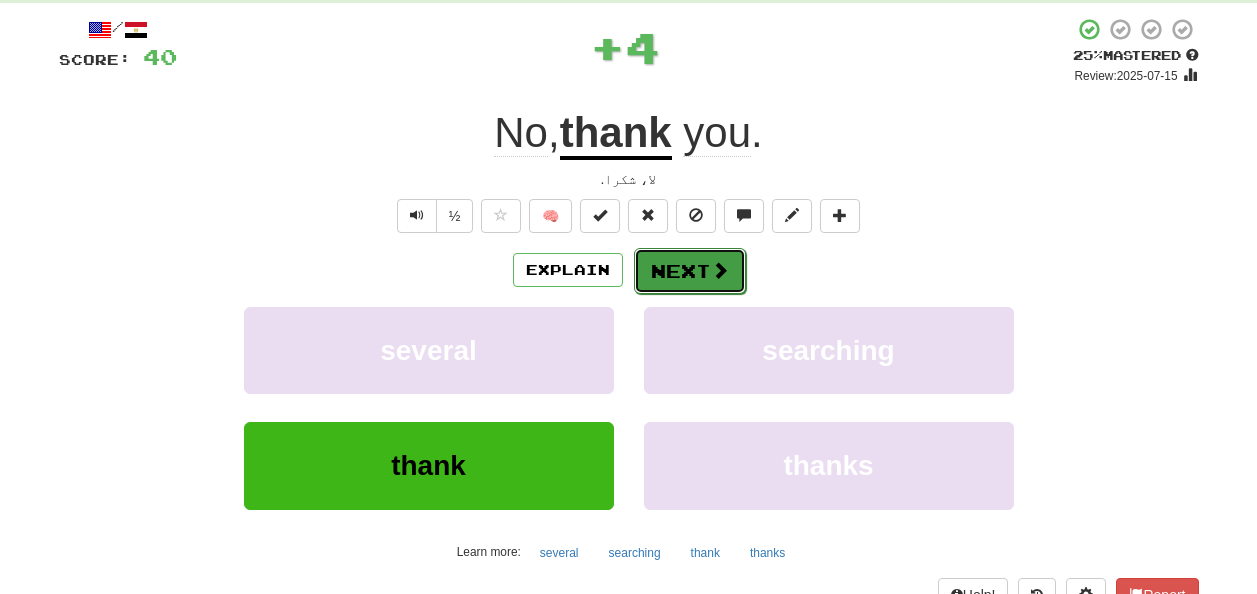 click at bounding box center (720, 270) 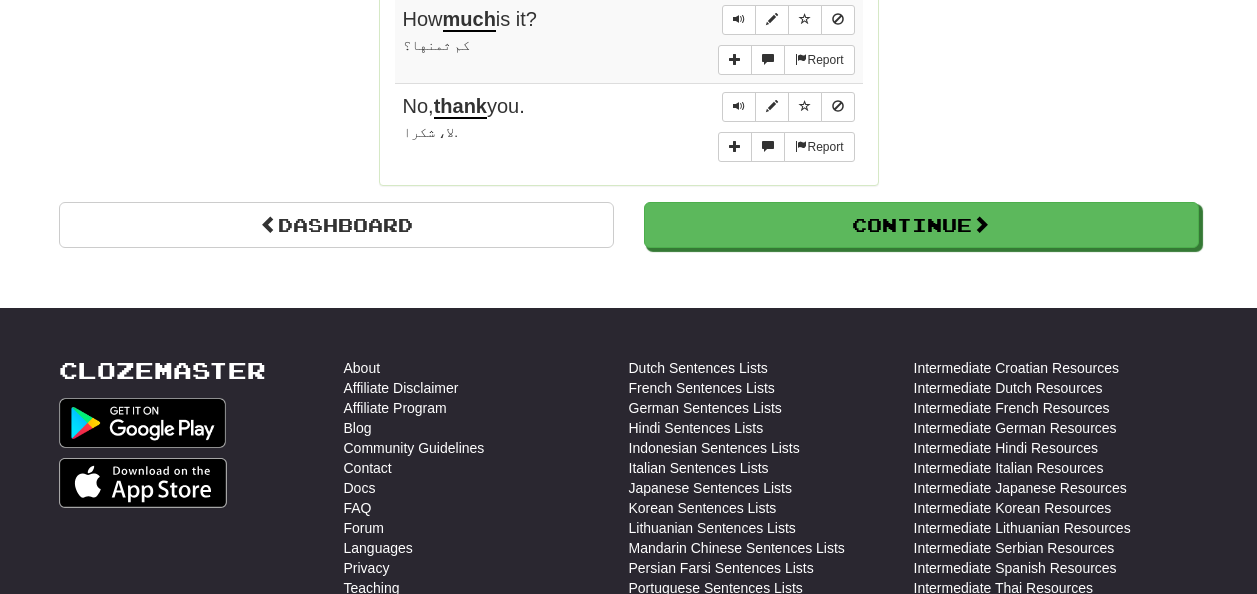 scroll, scrollTop: 1863, scrollLeft: 0, axis: vertical 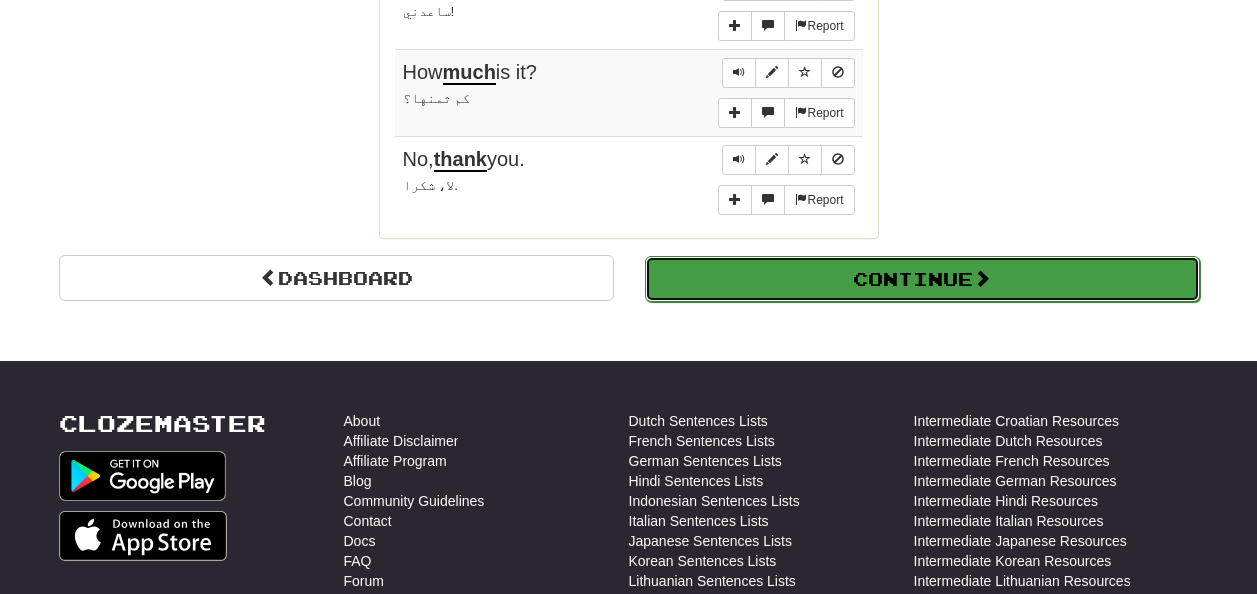 click at bounding box center (982, 278) 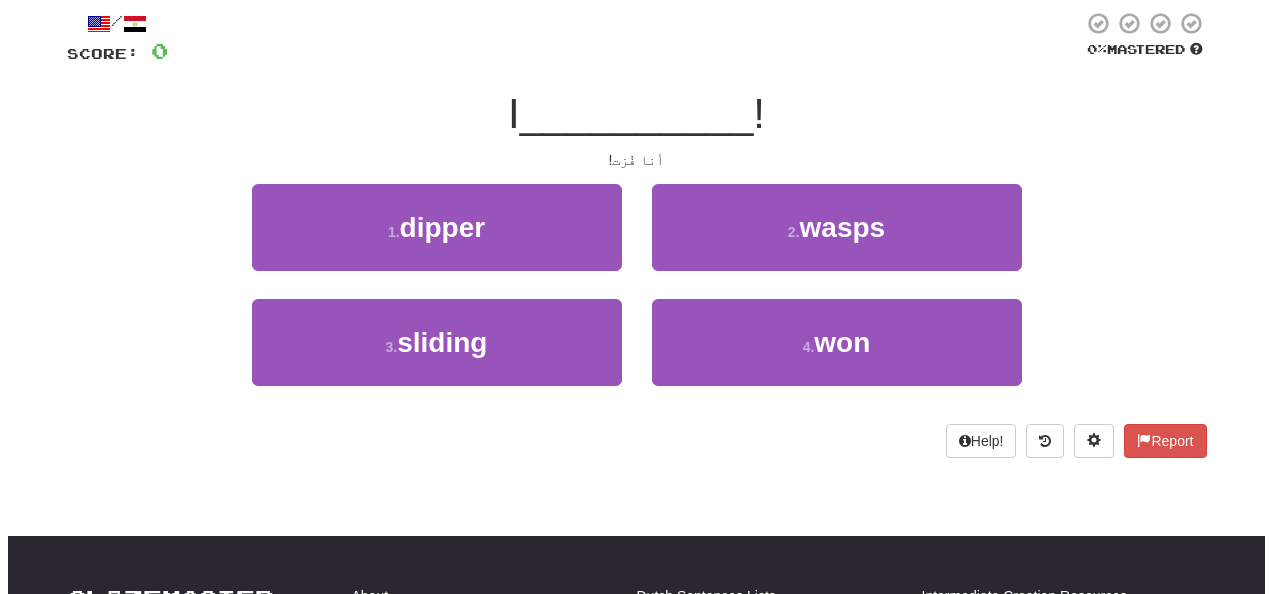 scroll, scrollTop: 68, scrollLeft: 0, axis: vertical 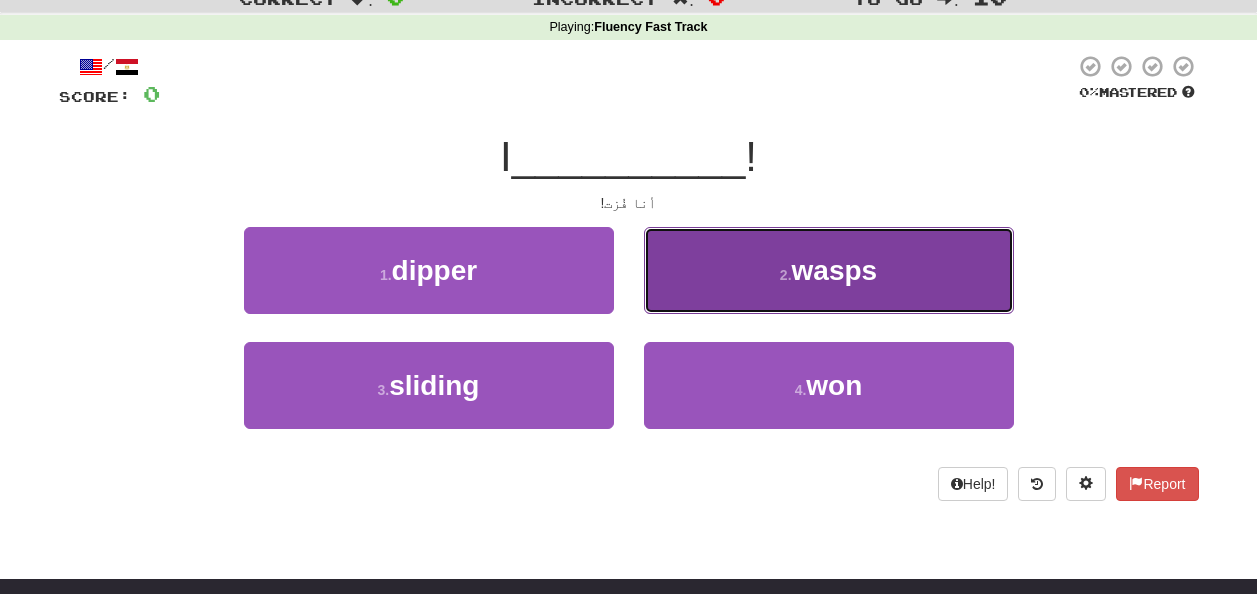click on "2 .  wasps" at bounding box center [829, 270] 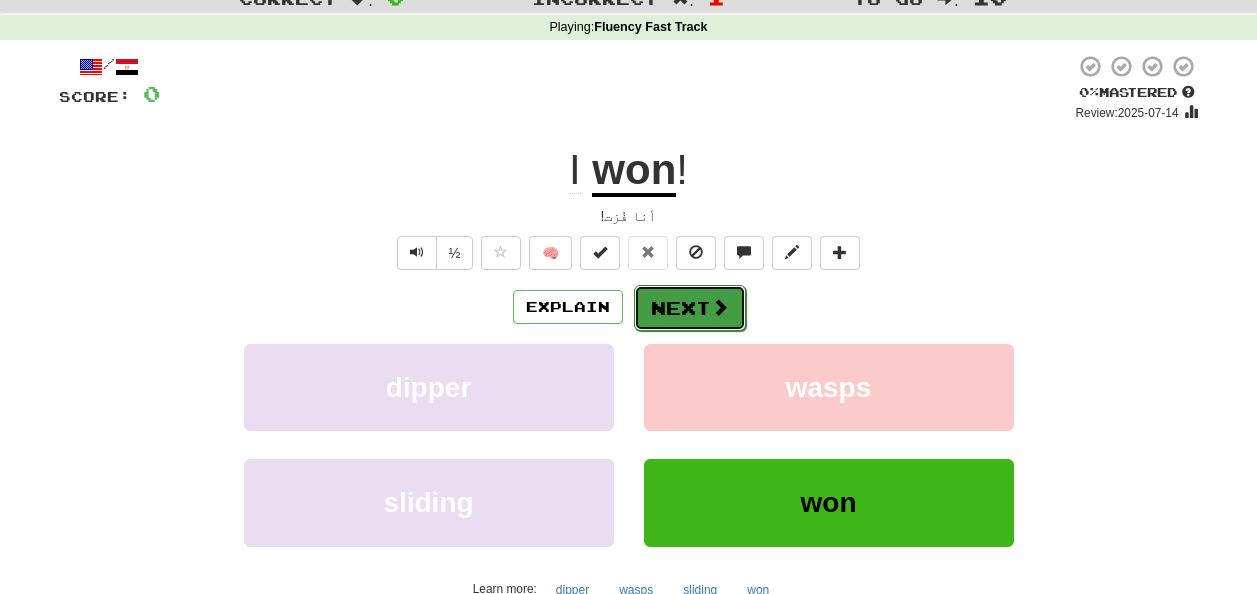 click on "Next" at bounding box center [690, 308] 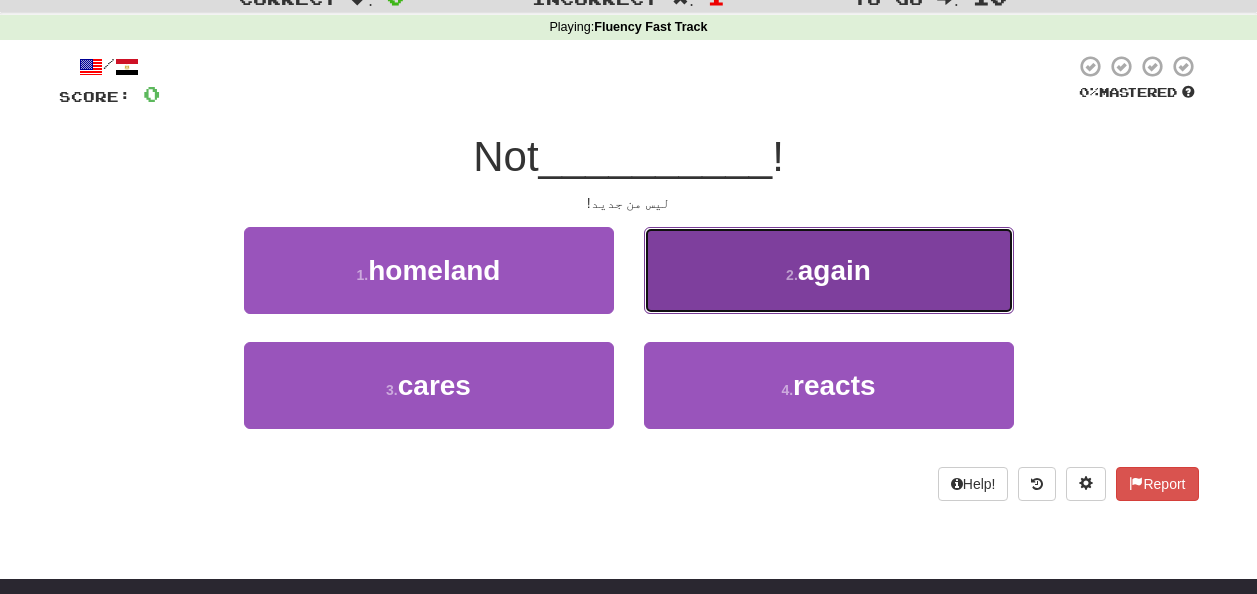 click on "2 .  again" at bounding box center [829, 270] 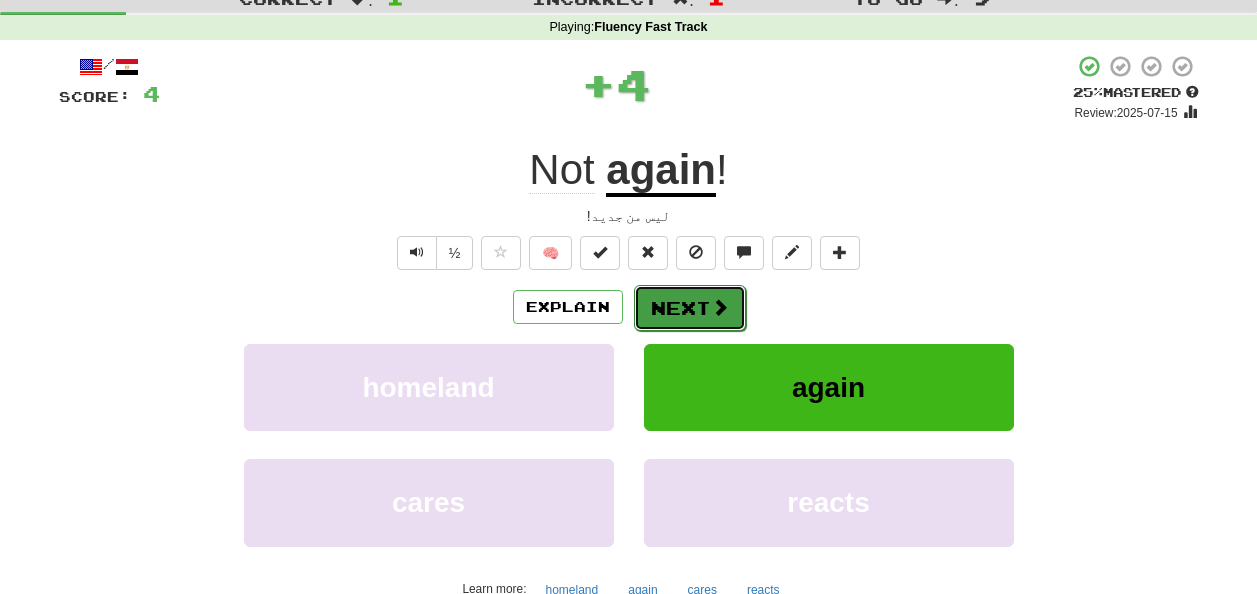 click on "Next" at bounding box center (690, 308) 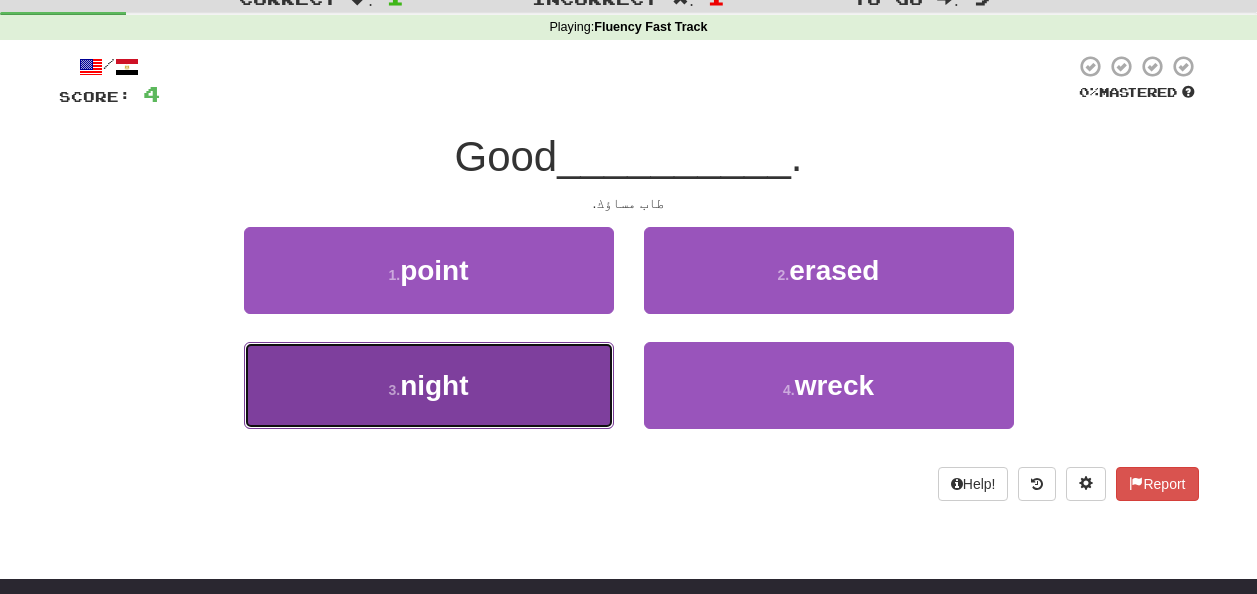 click on "3 .  night" at bounding box center [429, 385] 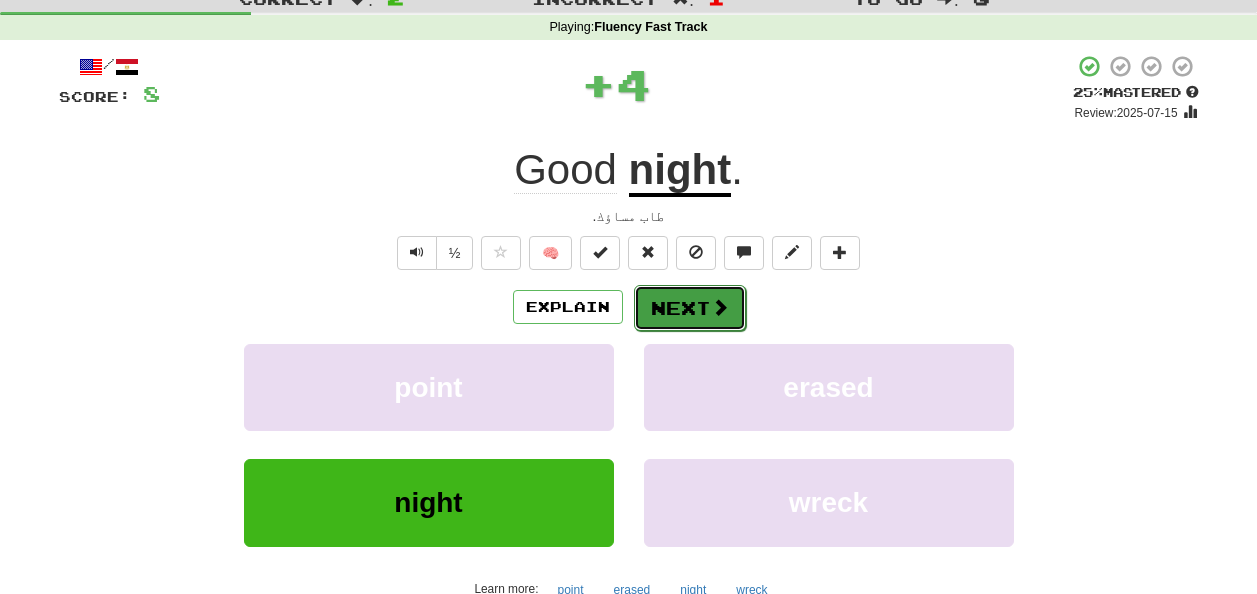 click on "Next" at bounding box center (690, 308) 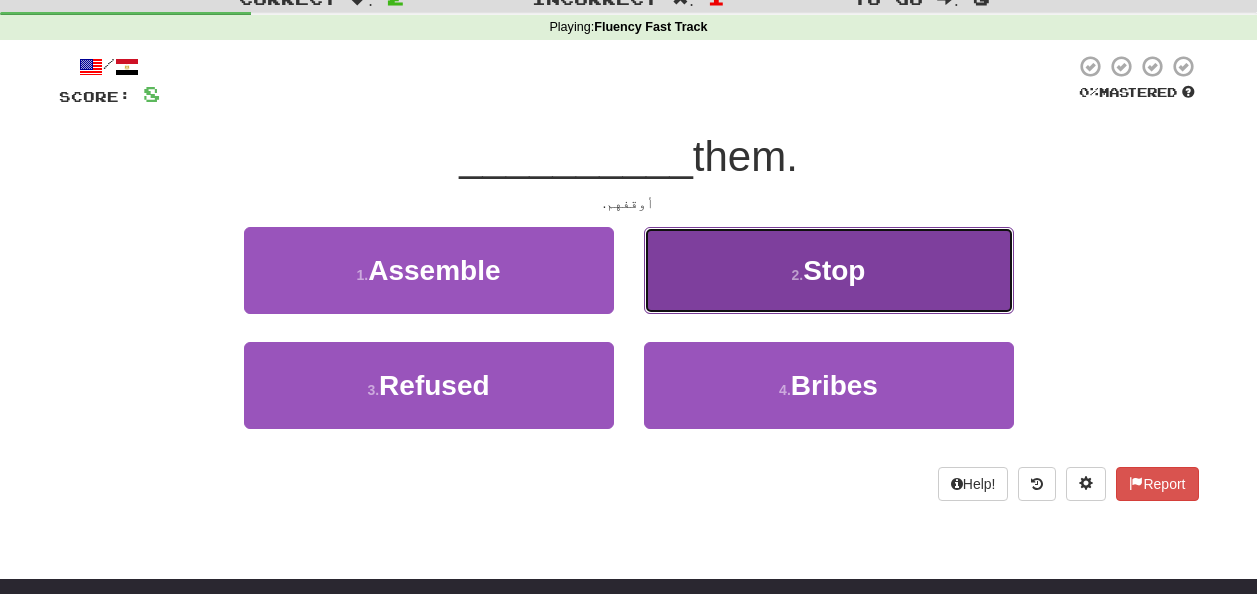 click on "2 .  Stop" at bounding box center [829, 270] 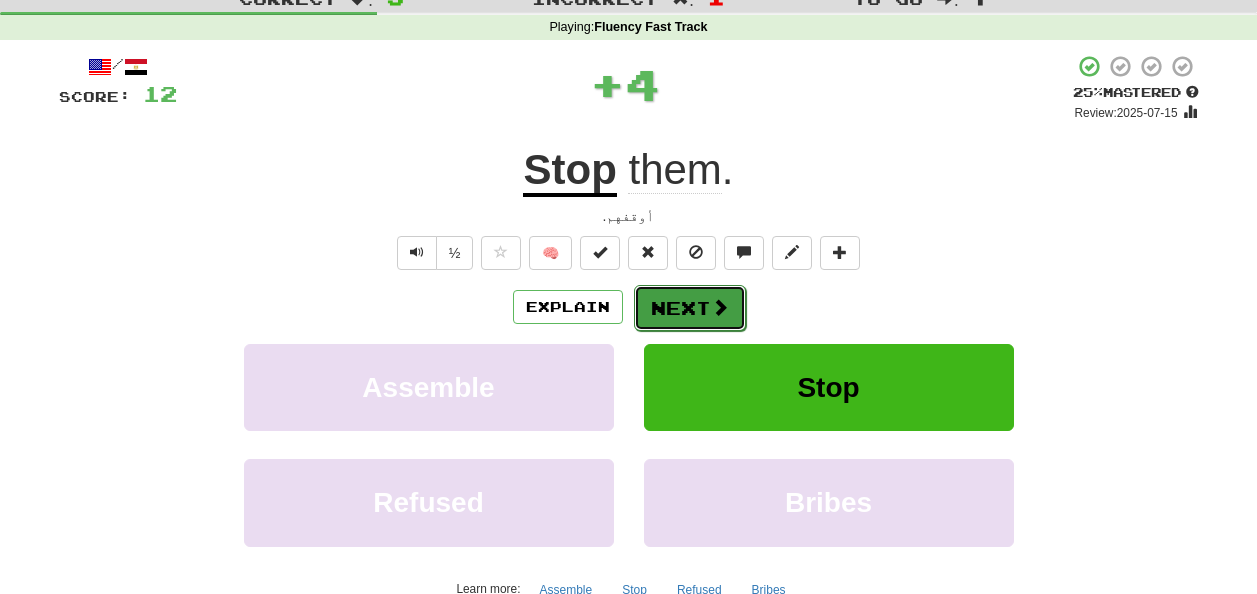 click on "Next" at bounding box center [690, 308] 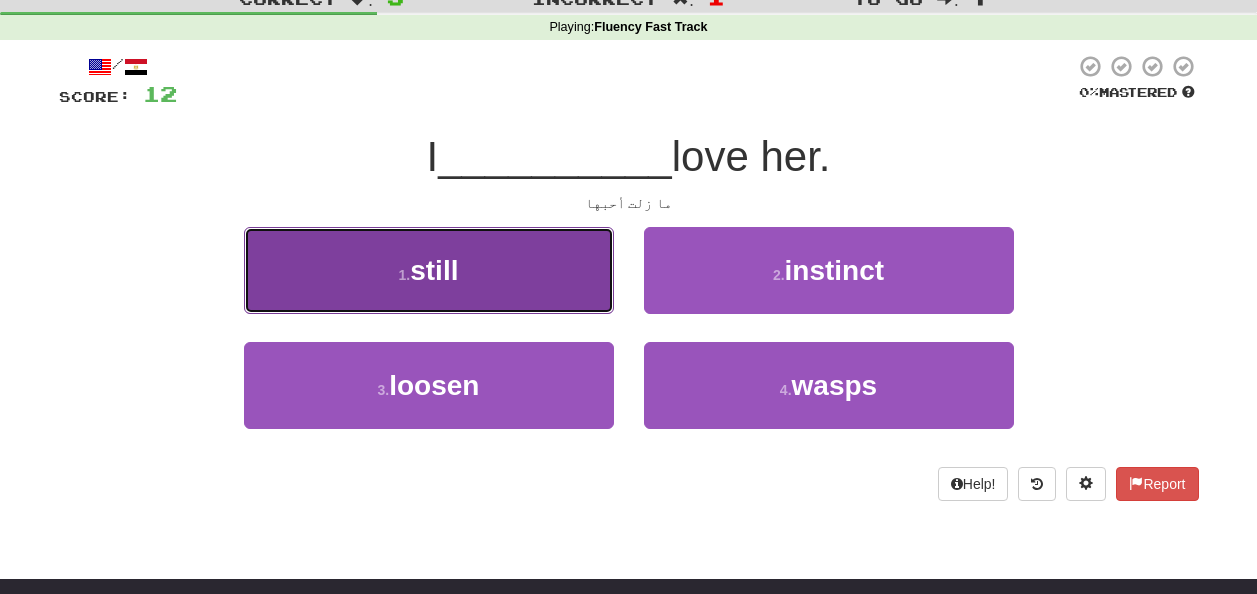 click on "1 .  still" at bounding box center (429, 270) 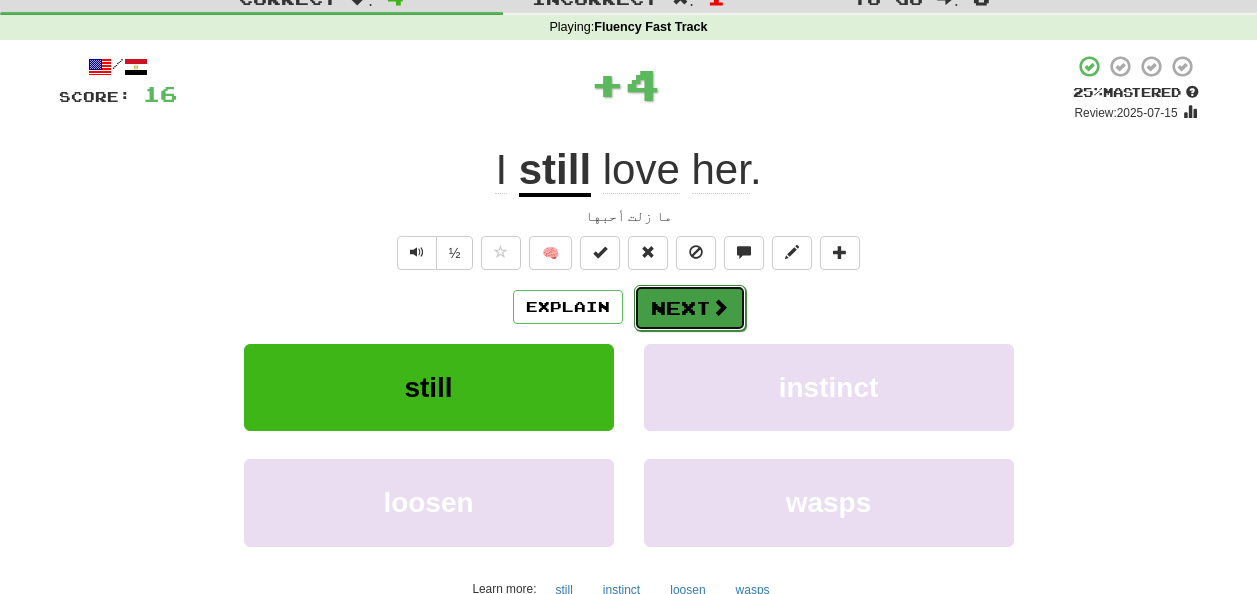 click on "Next" at bounding box center (690, 308) 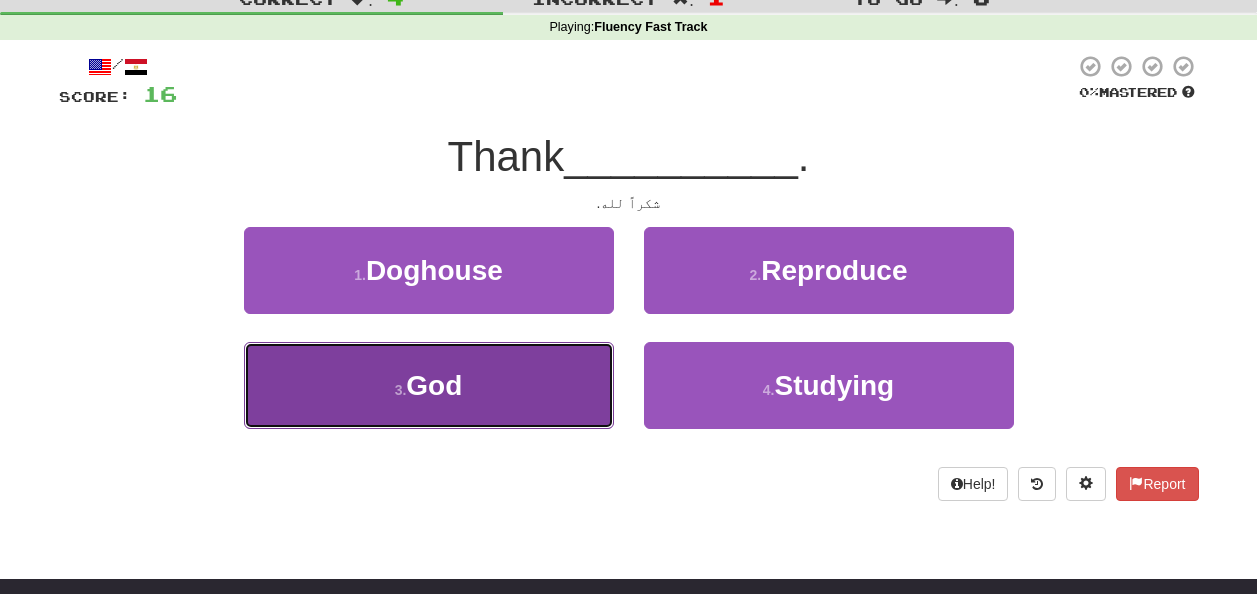 click on "3 .  God" at bounding box center (429, 385) 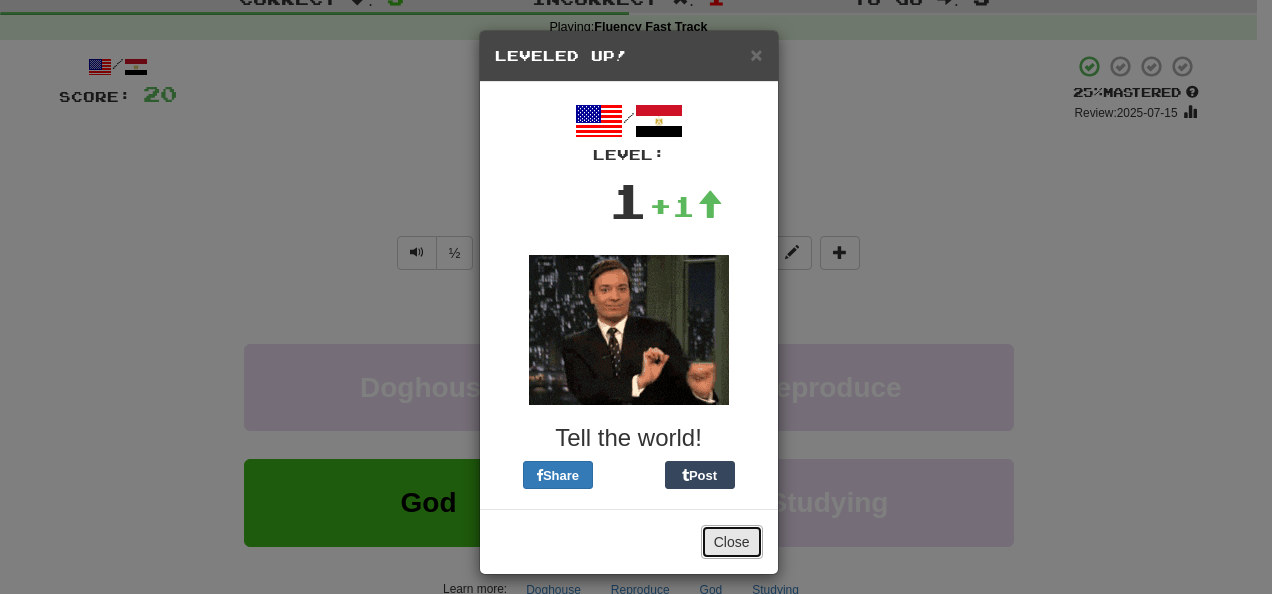 click on "Close" at bounding box center (732, 542) 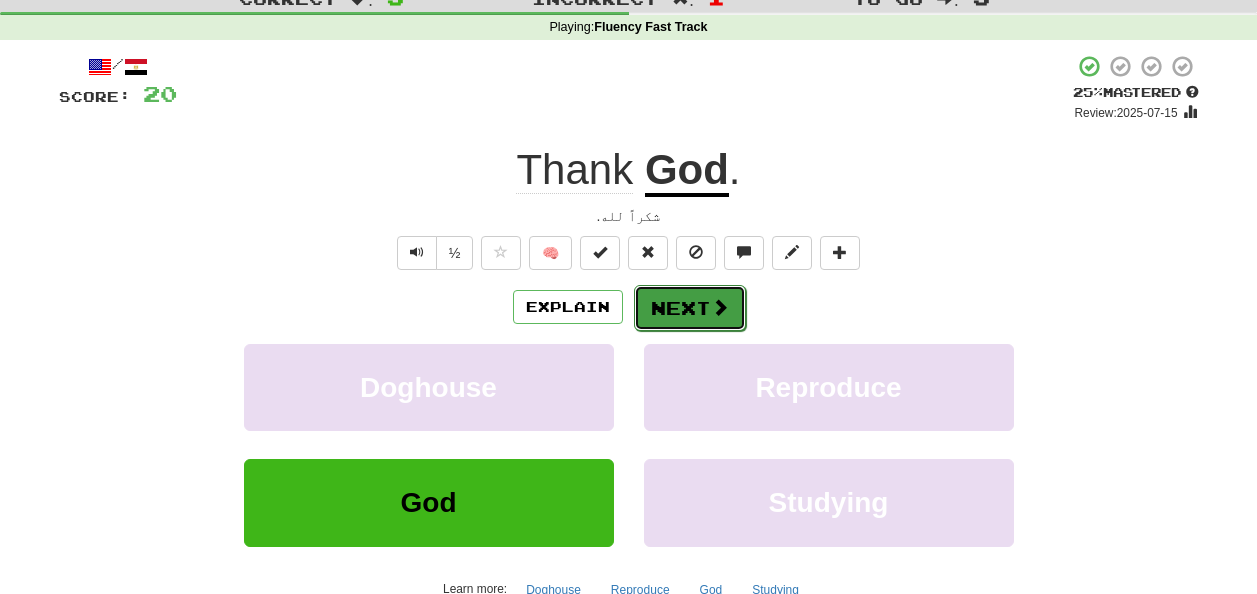 click on "Next" at bounding box center [690, 308] 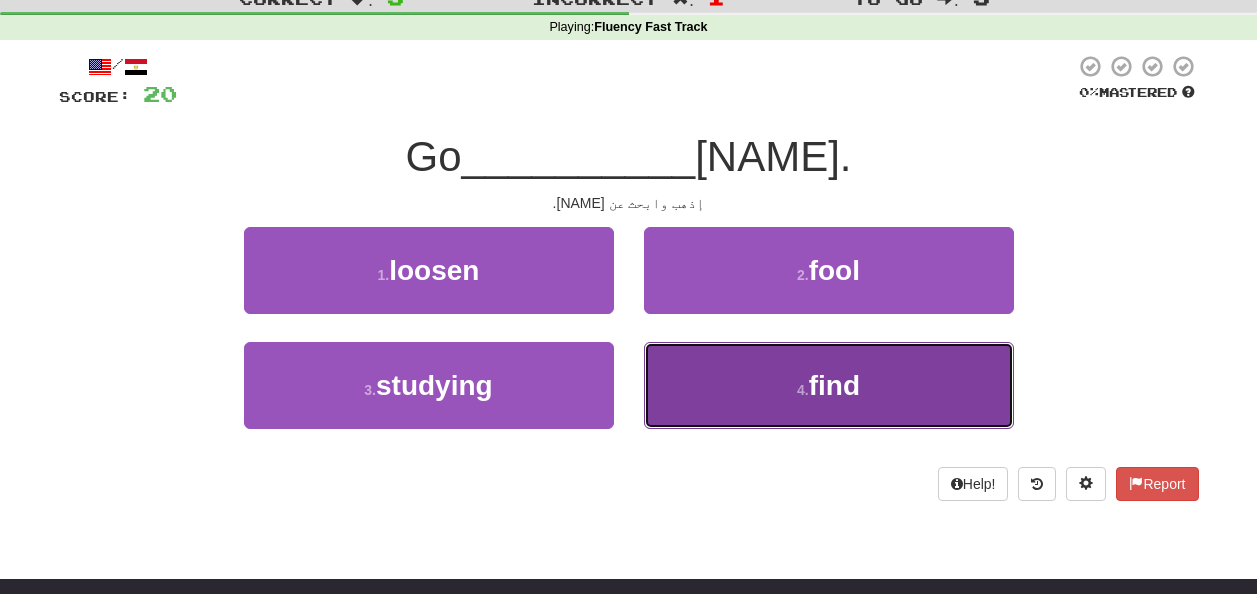 click on "4 .  find" at bounding box center [829, 385] 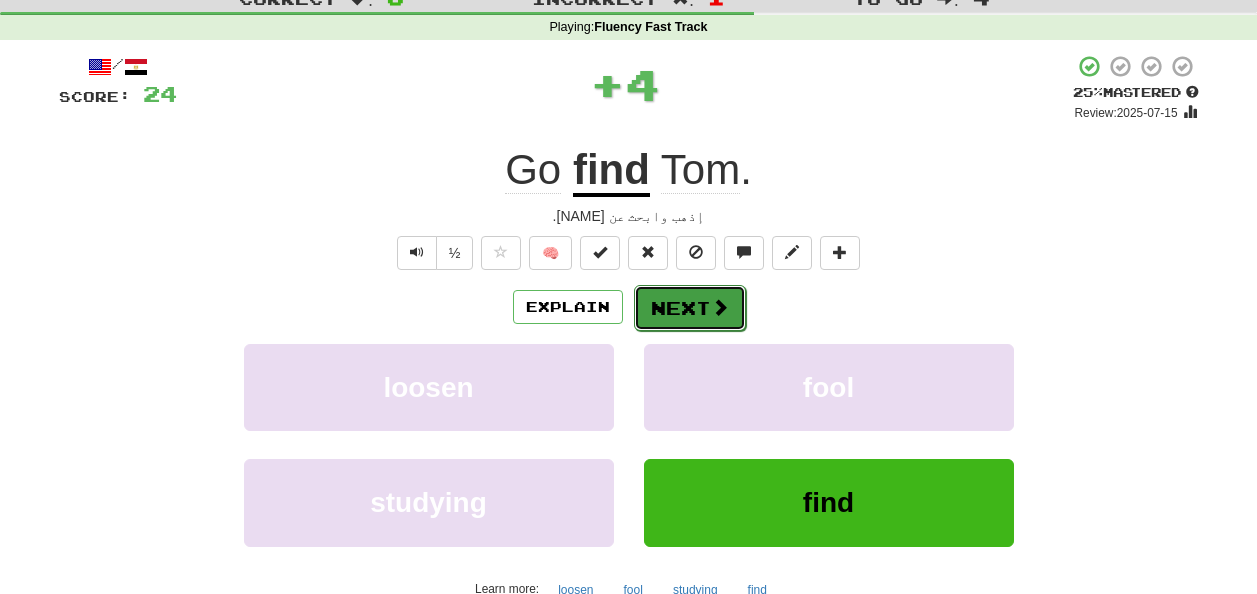 click on "Next" at bounding box center (690, 308) 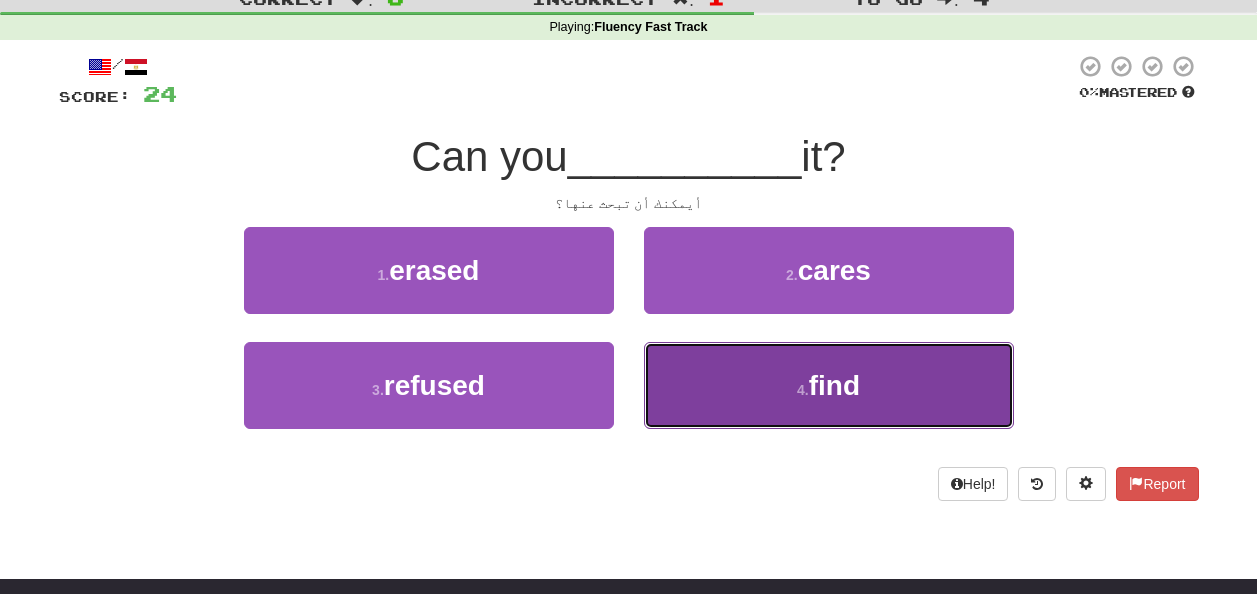 click on "4 .  find" at bounding box center (829, 385) 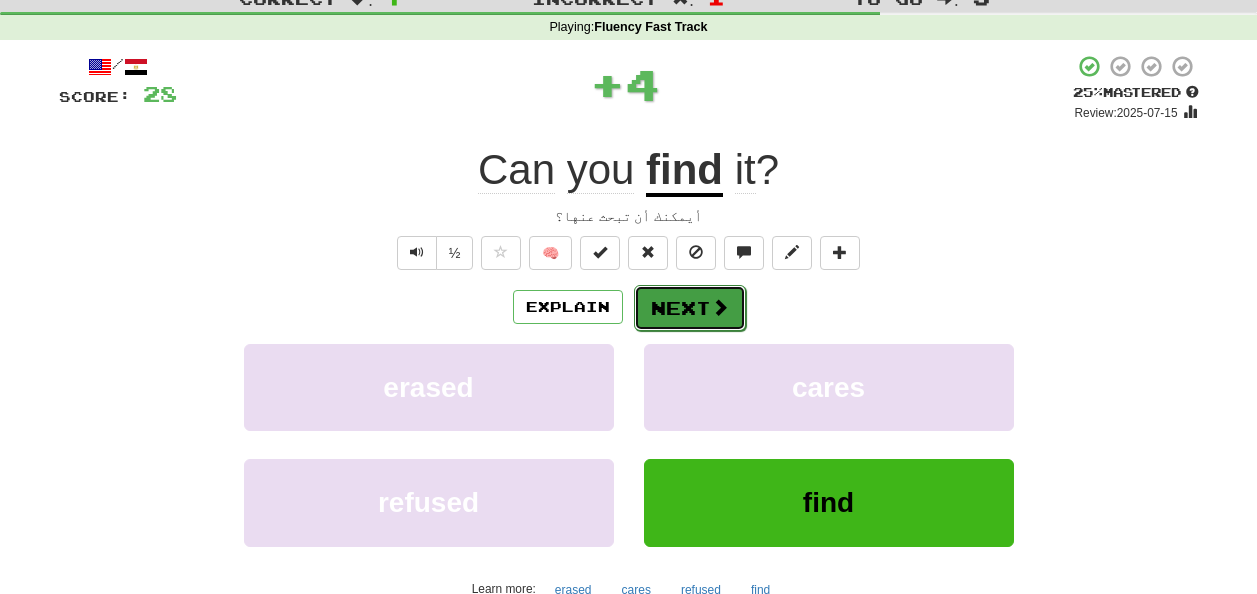 click at bounding box center [720, 307] 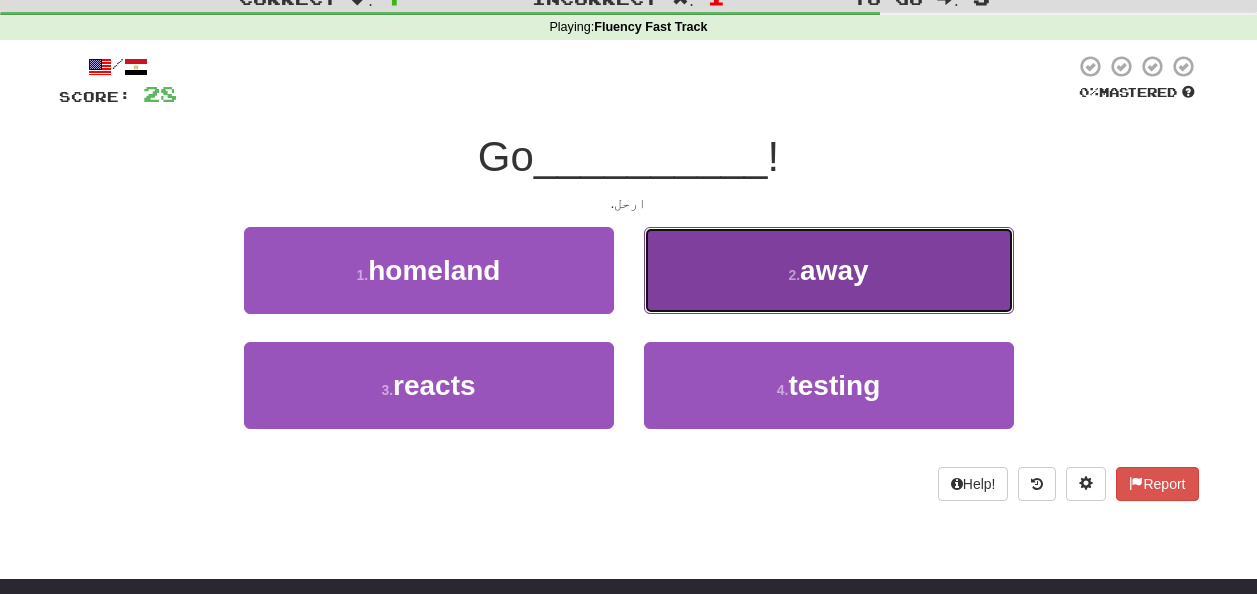 click on "2 .  away" at bounding box center [829, 270] 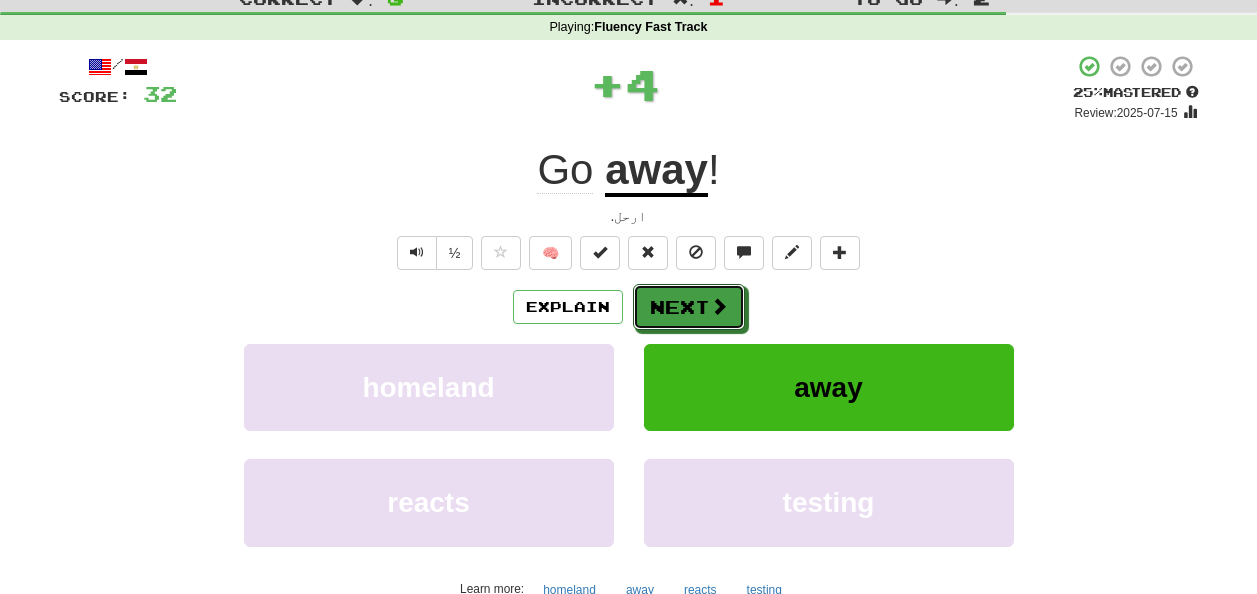click at bounding box center [719, 306] 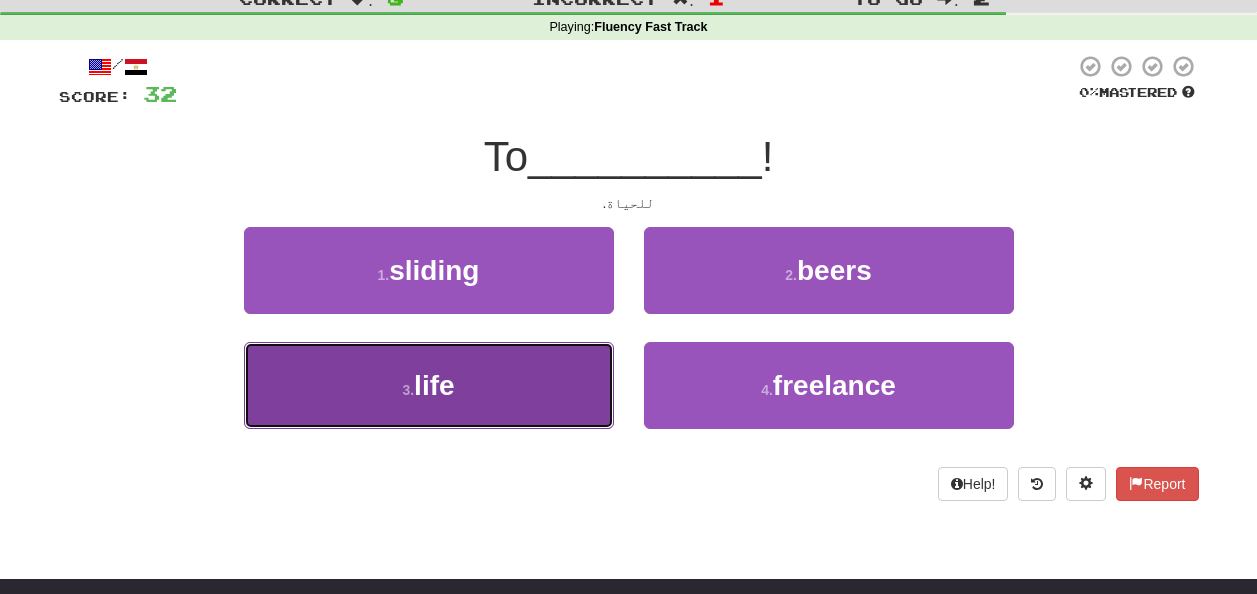 click on "3 .  life" at bounding box center [429, 385] 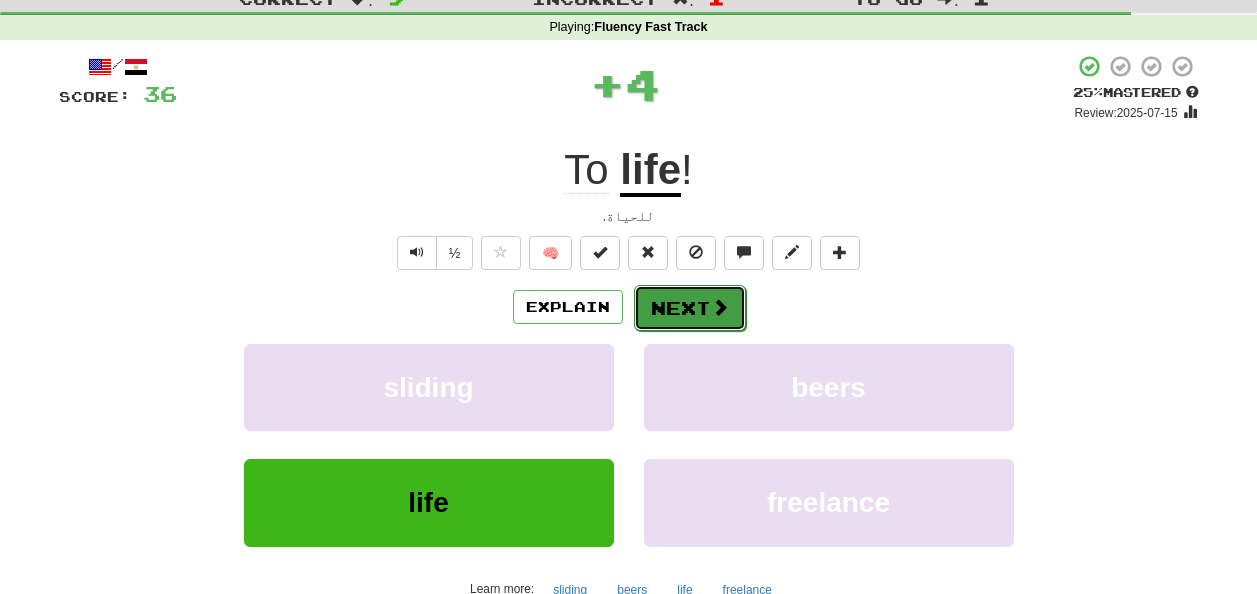 click on "Next" at bounding box center [690, 308] 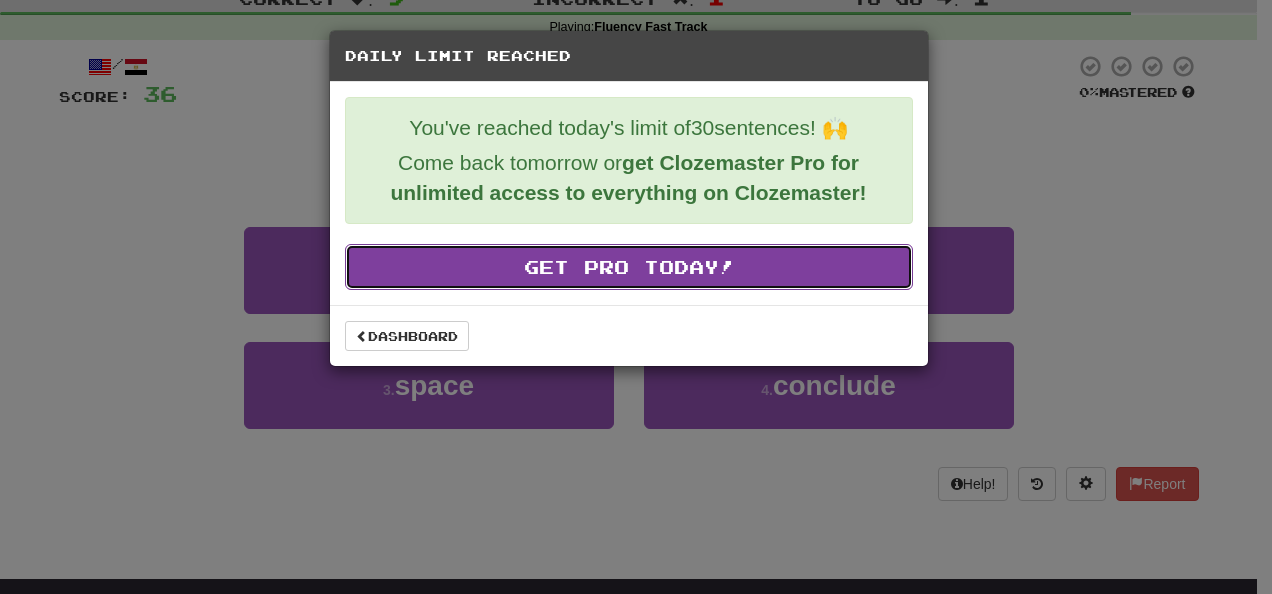 click on "Get Pro Today!" at bounding box center [629, 267] 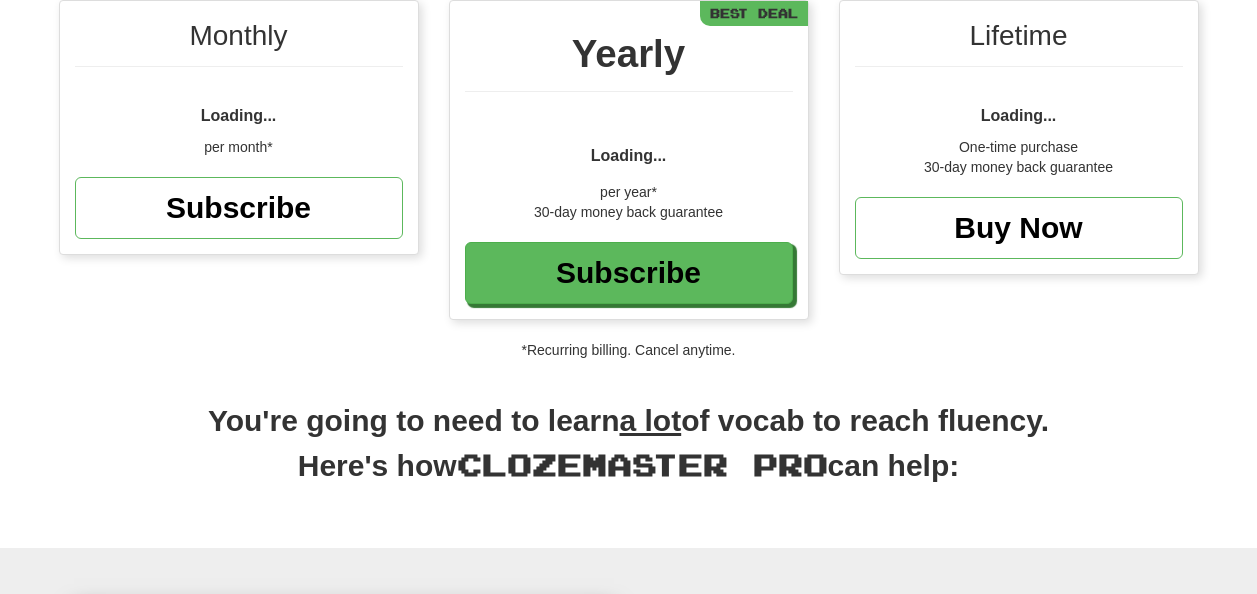 scroll, scrollTop: 242, scrollLeft: 0, axis: vertical 